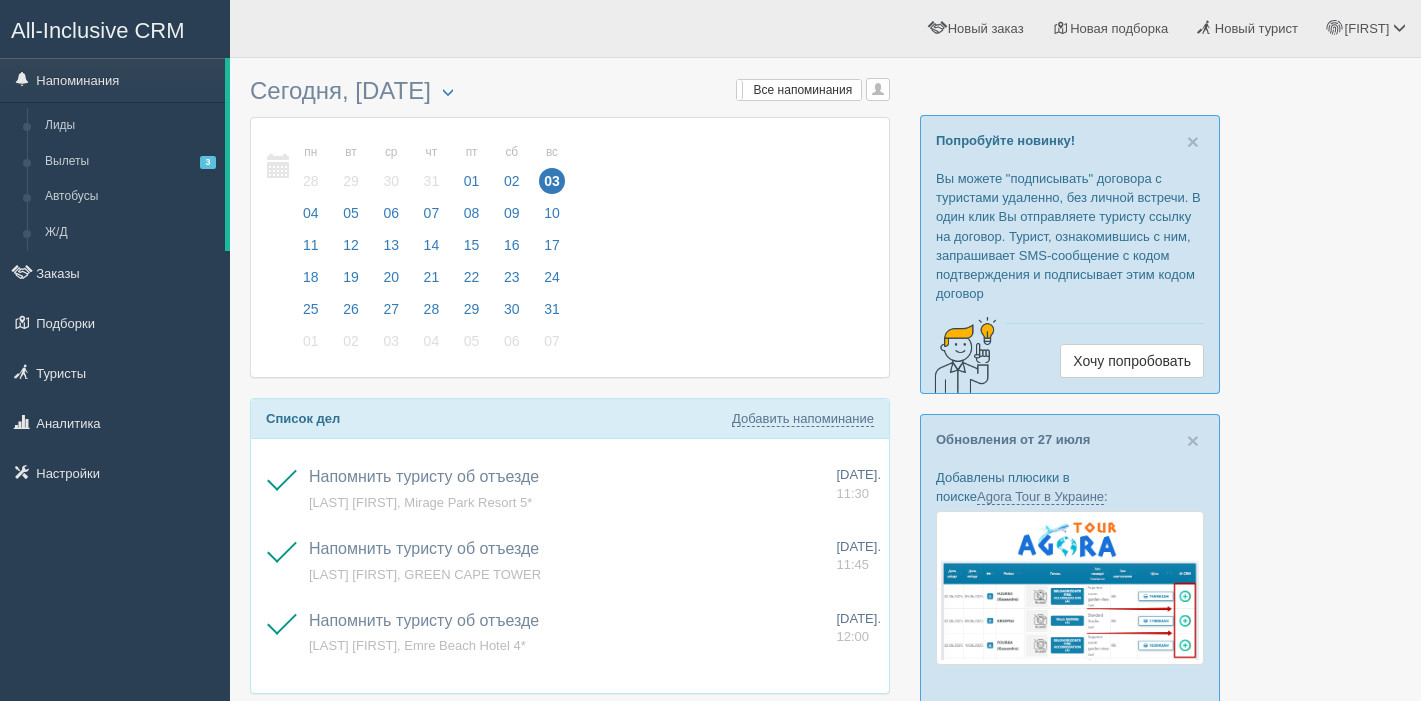 scroll, scrollTop: 0, scrollLeft: 0, axis: both 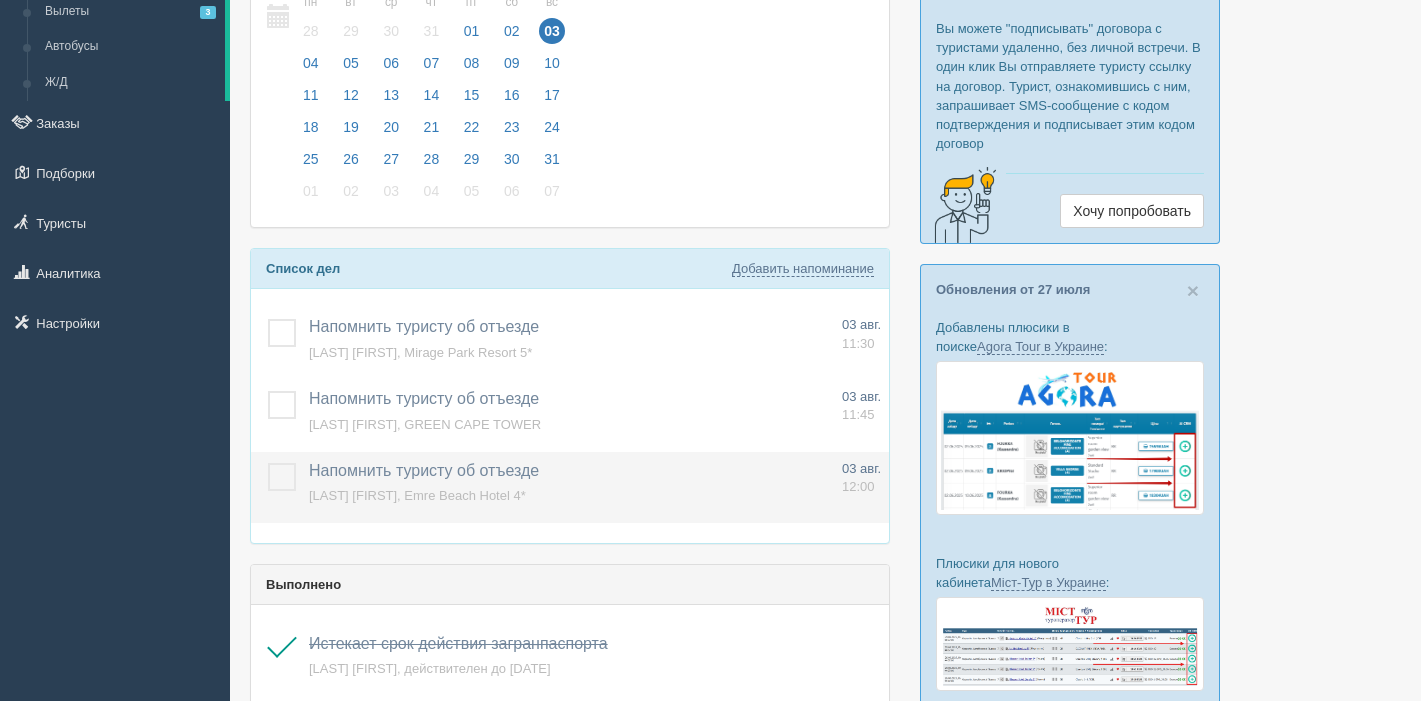 click at bounding box center (268, 463) 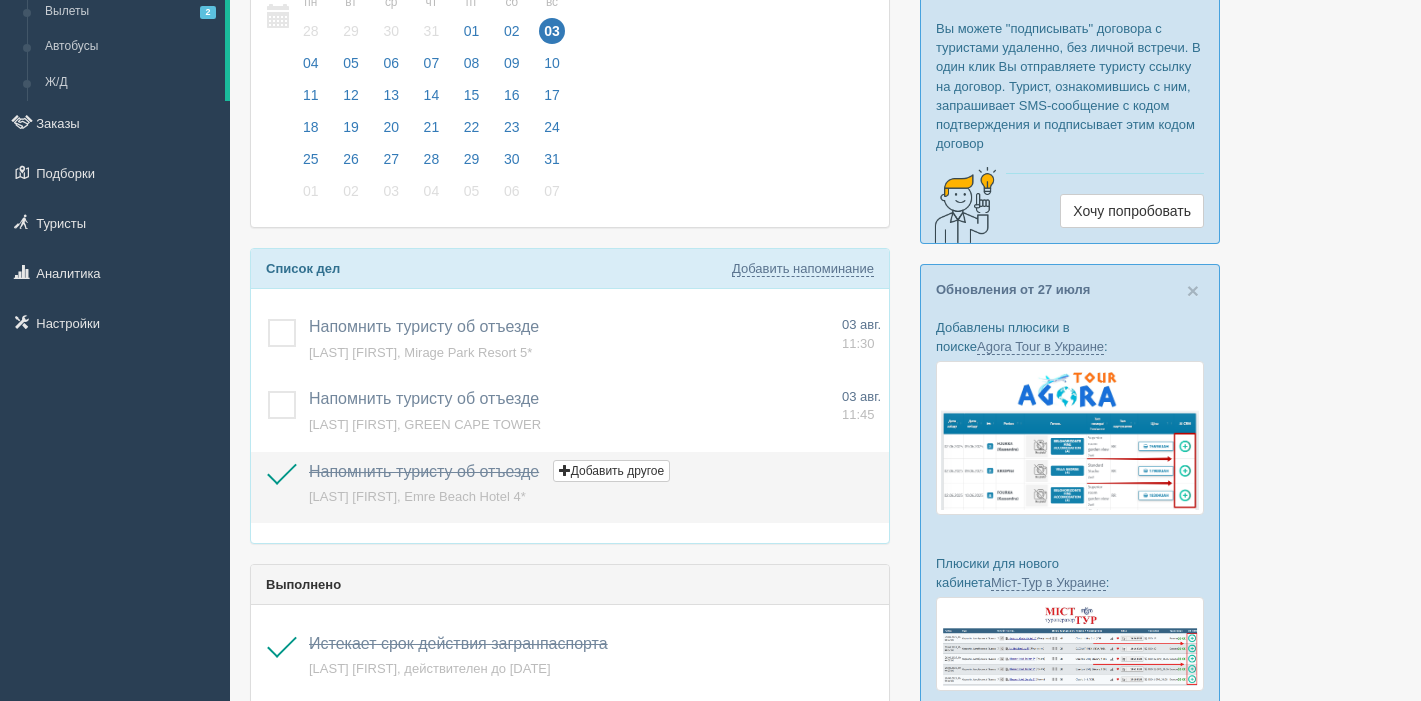 scroll, scrollTop: 160, scrollLeft: 0, axis: vertical 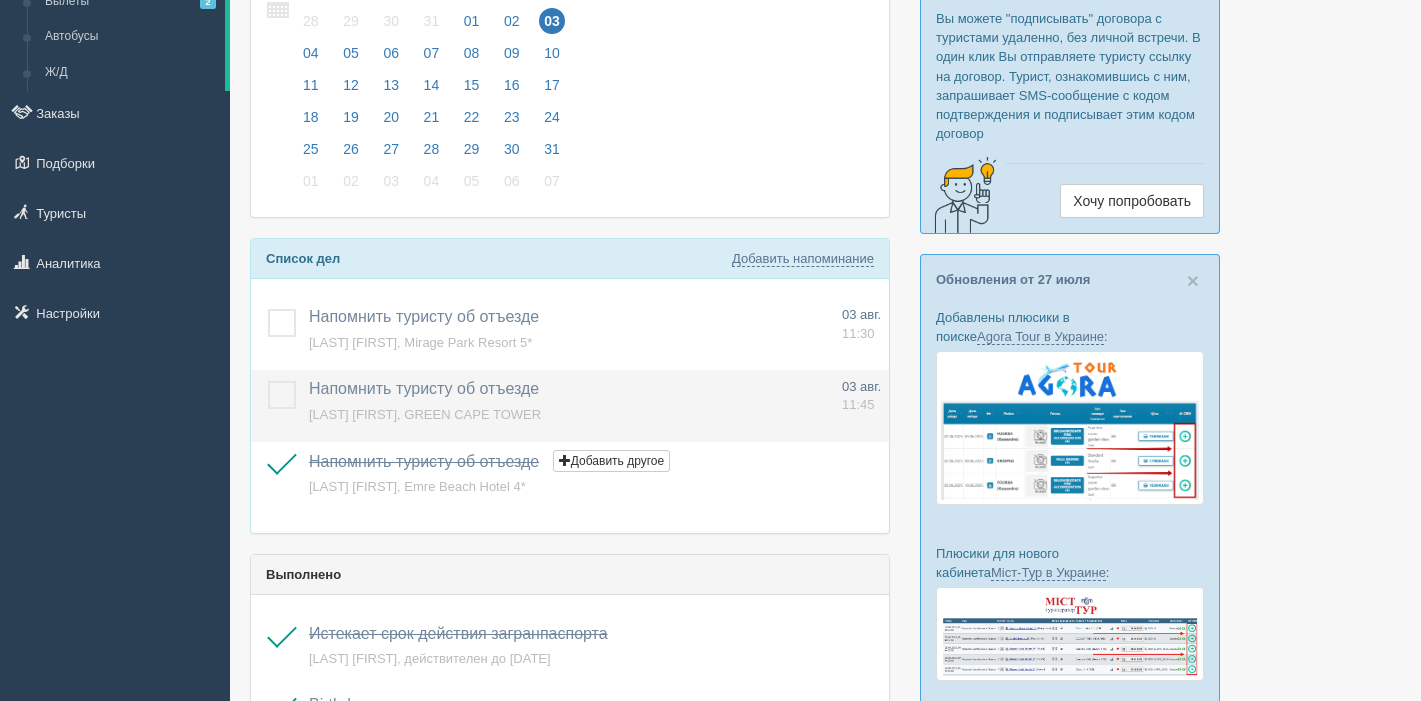 click at bounding box center [268, 381] 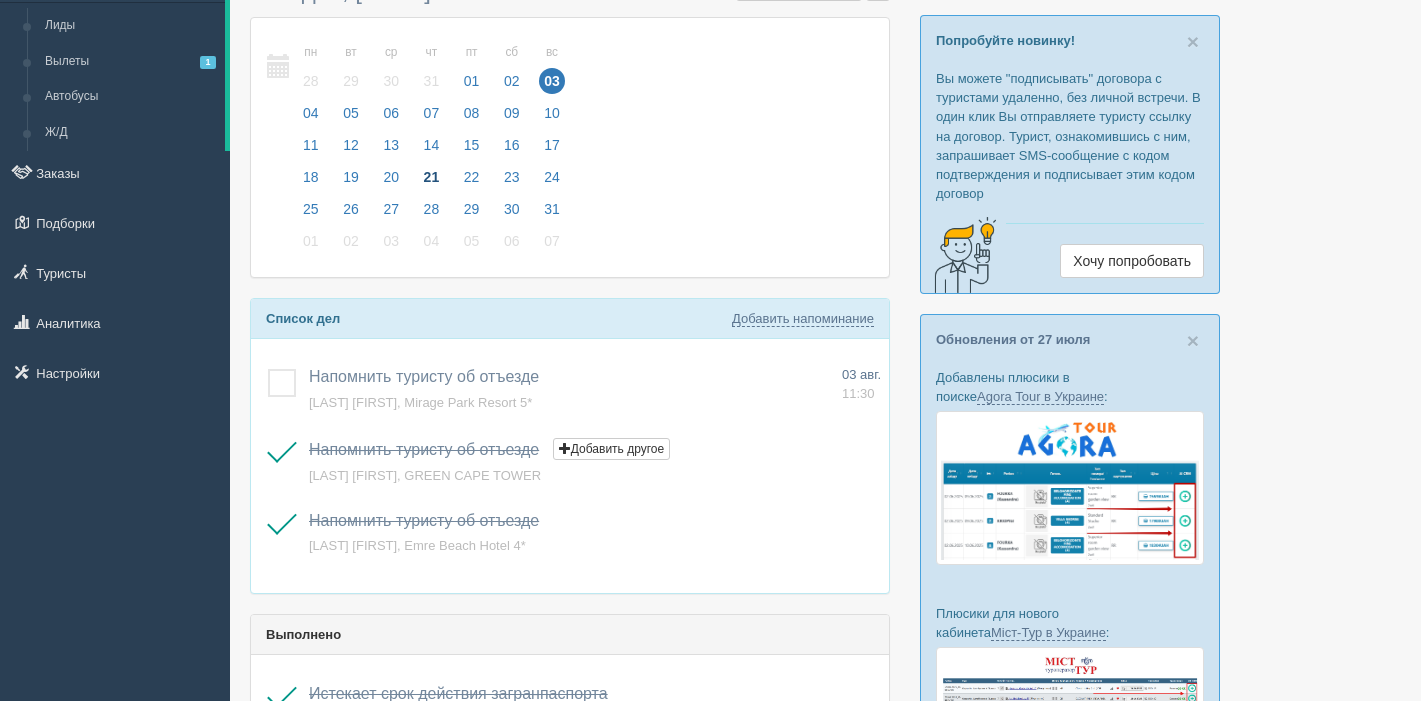 scroll, scrollTop: 83, scrollLeft: 0, axis: vertical 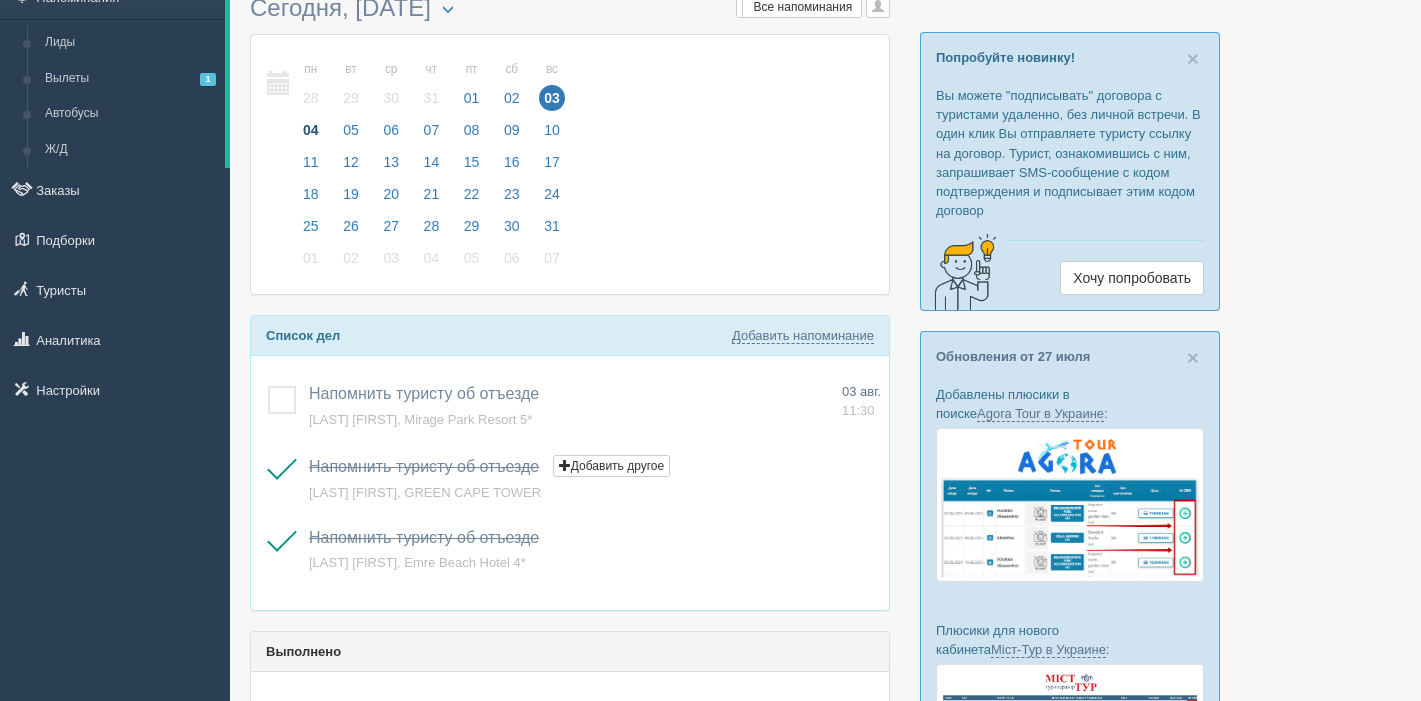 click on "04" at bounding box center [311, 130] 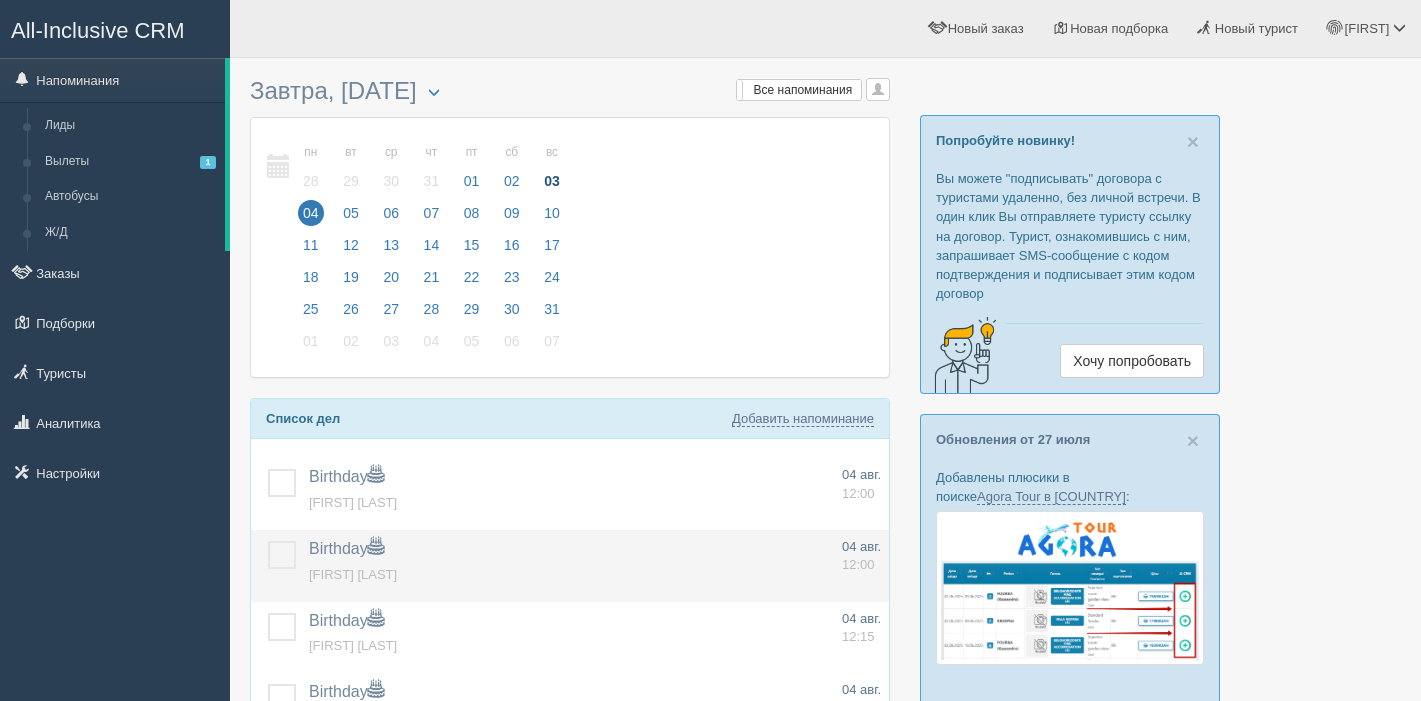 scroll, scrollTop: 182, scrollLeft: 0, axis: vertical 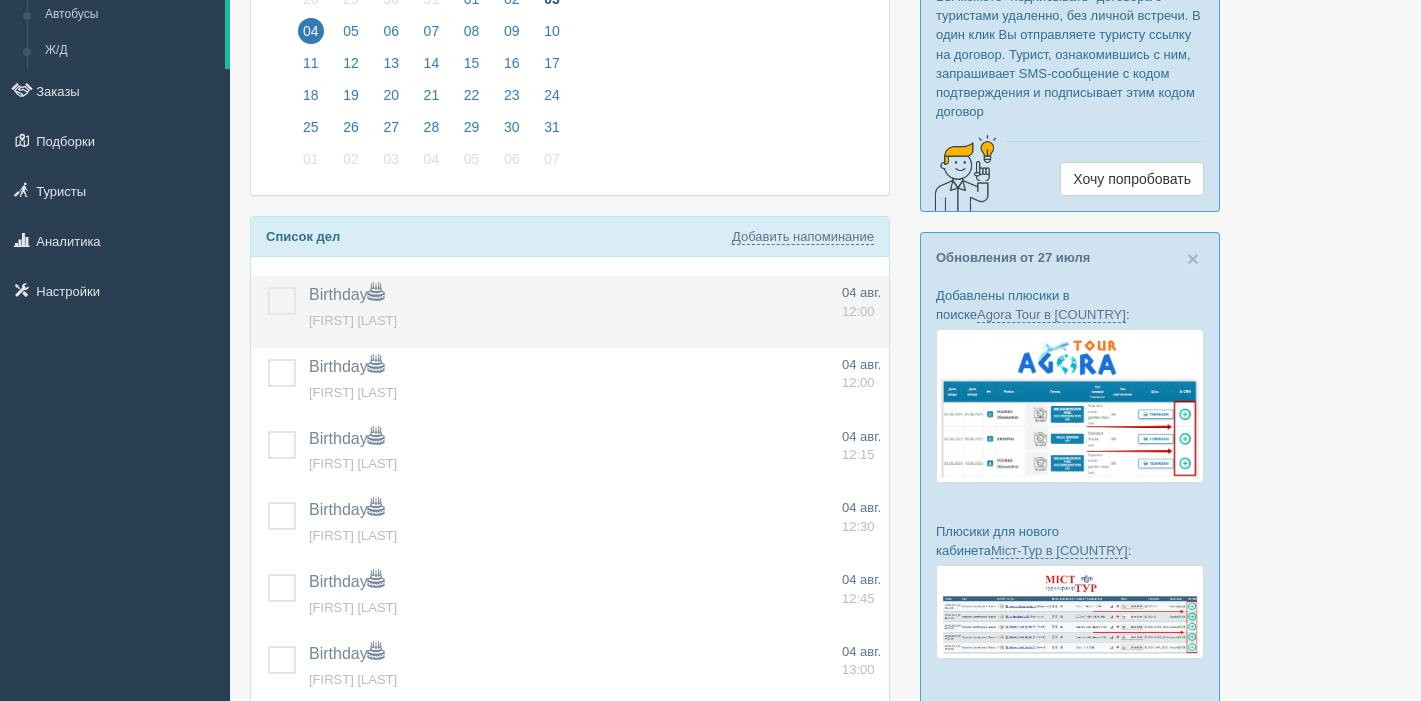 click at bounding box center (268, 287) 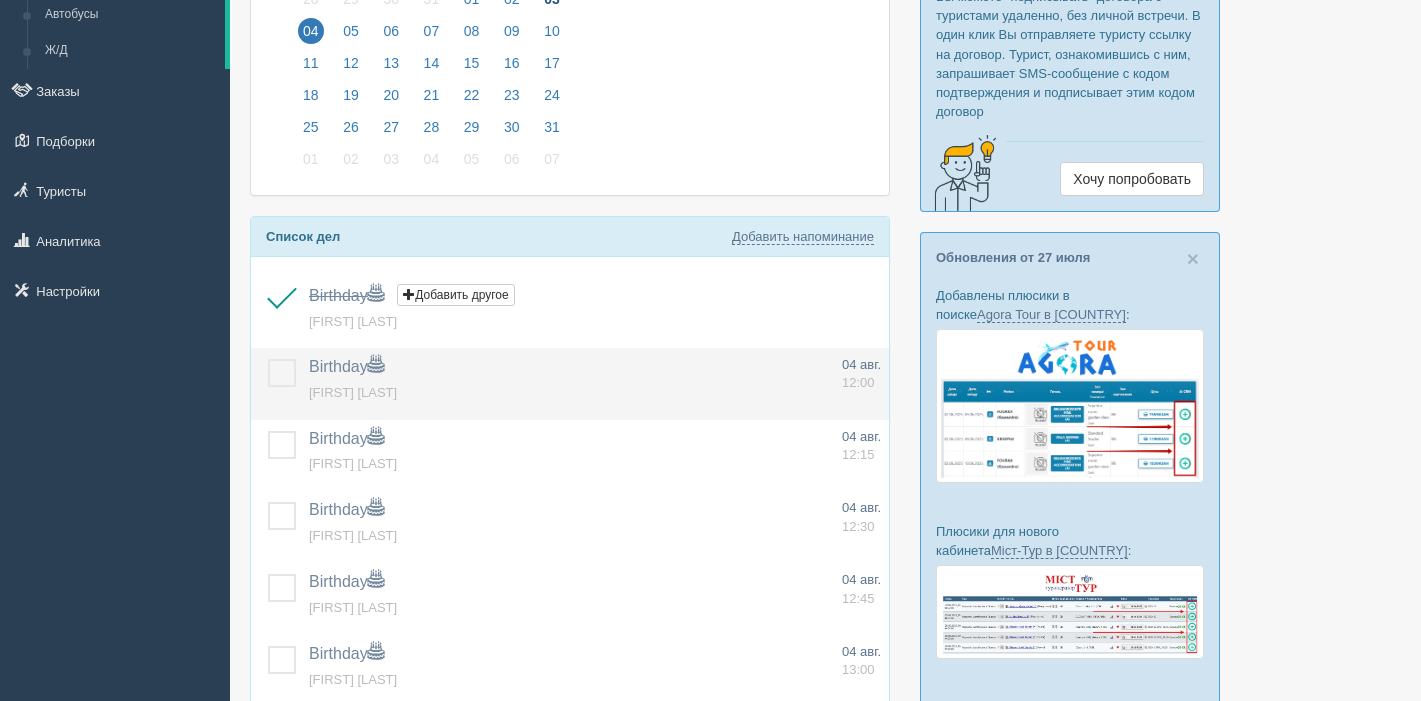 click at bounding box center (268, 359) 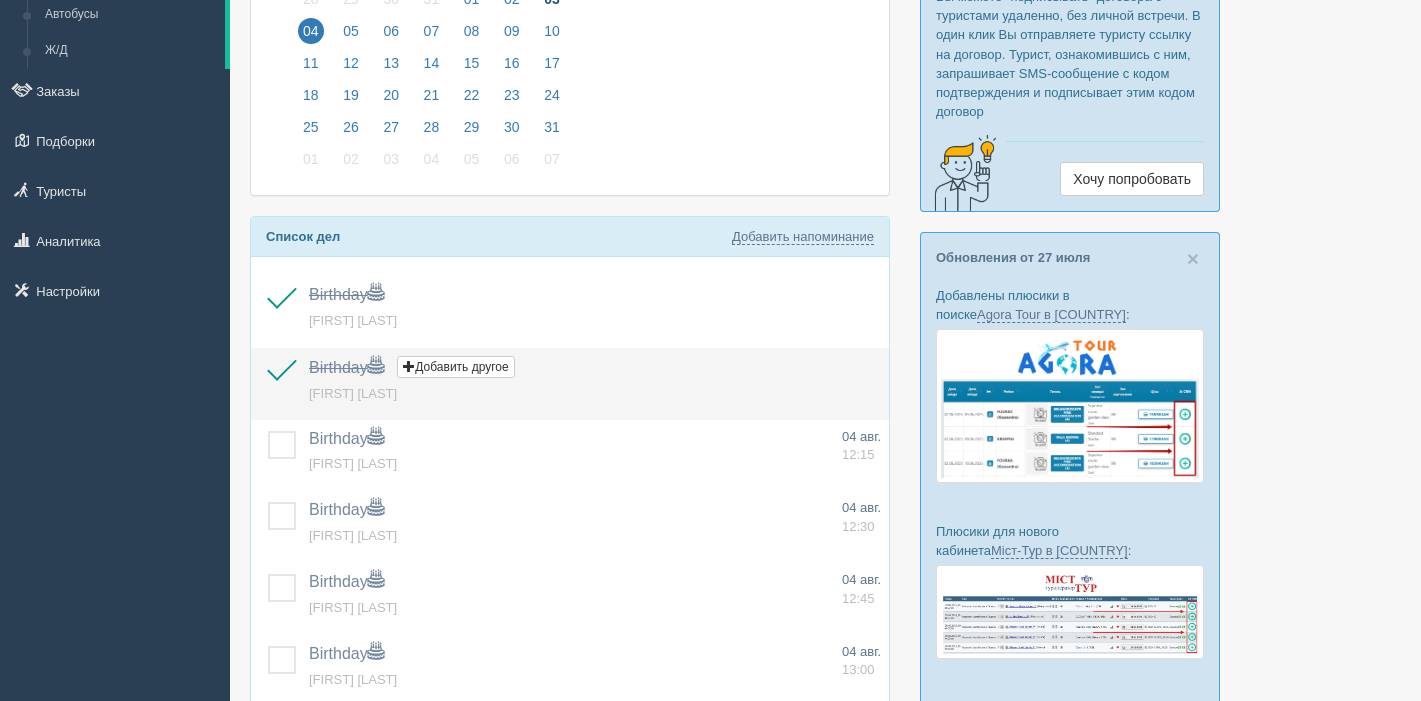scroll, scrollTop: 250, scrollLeft: 0, axis: vertical 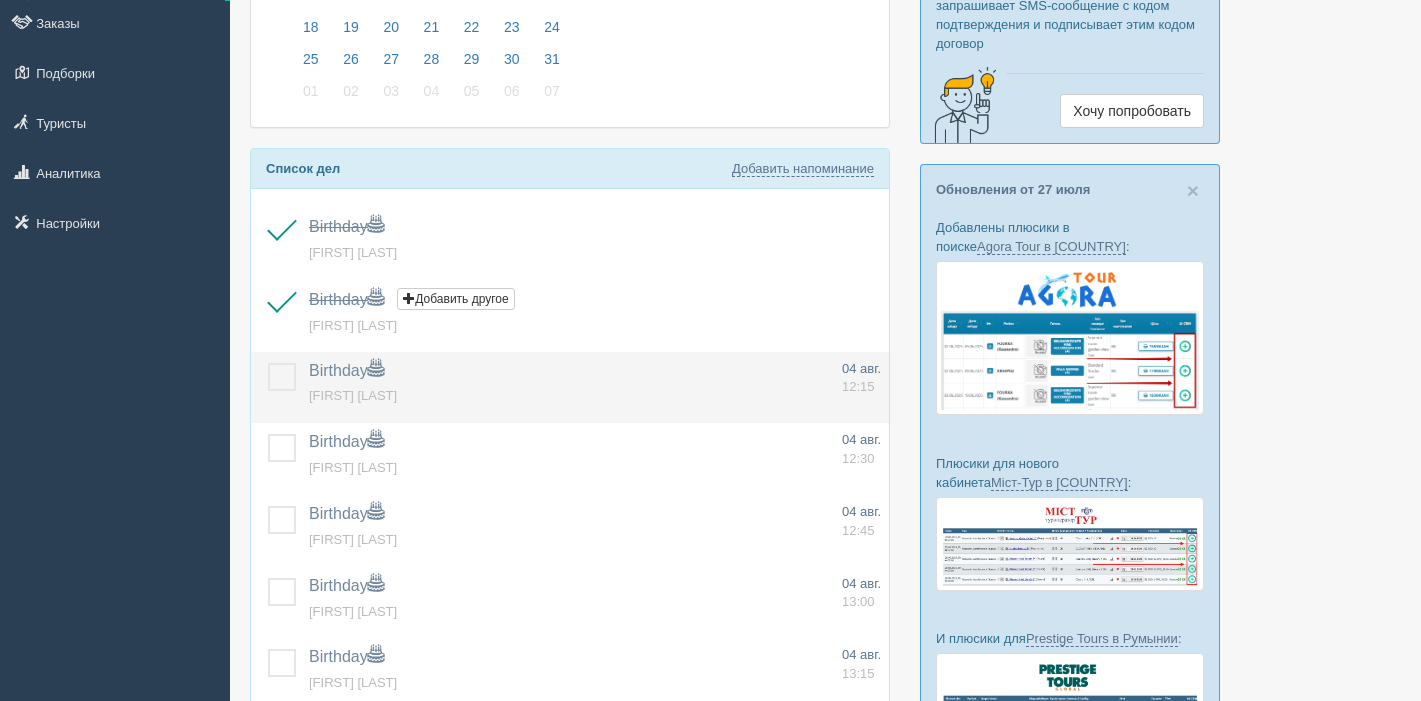 drag, startPoint x: 278, startPoint y: 372, endPoint x: 279, endPoint y: 402, distance: 30.016663 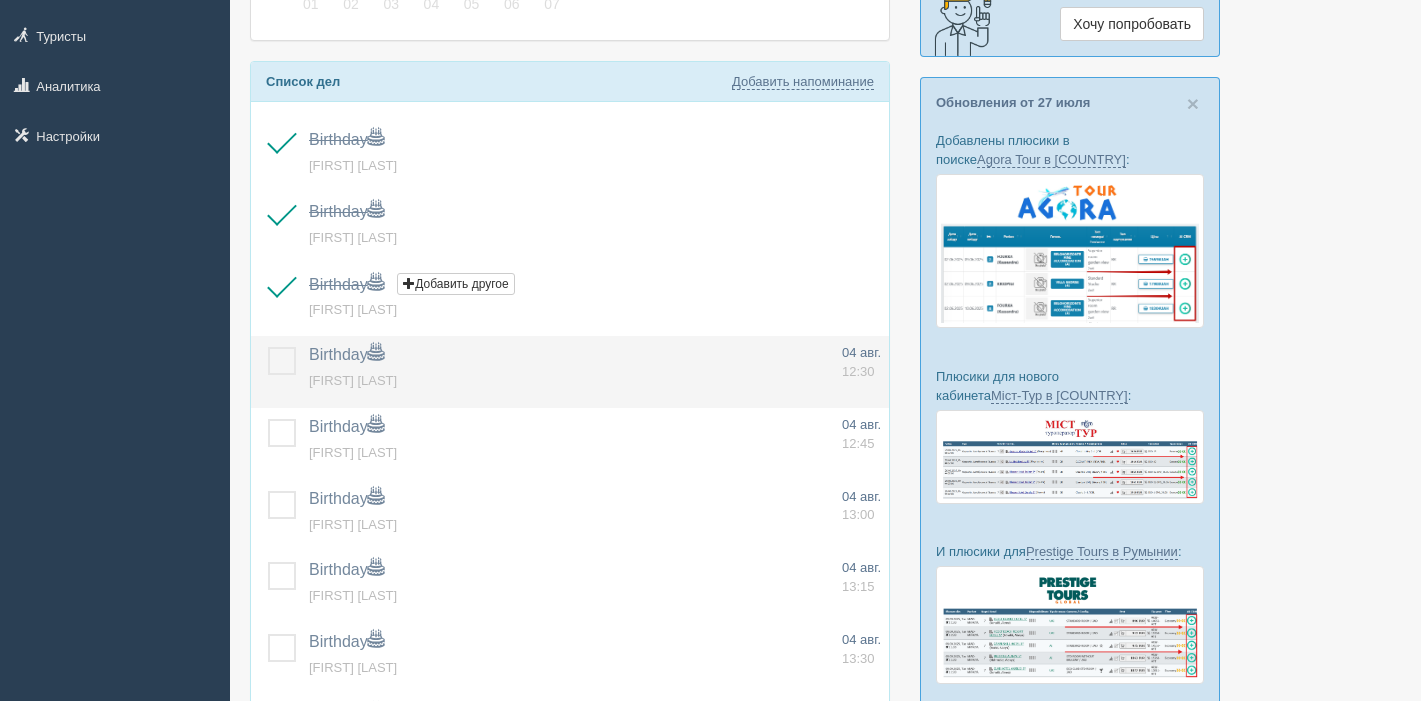 scroll, scrollTop: 340, scrollLeft: 0, axis: vertical 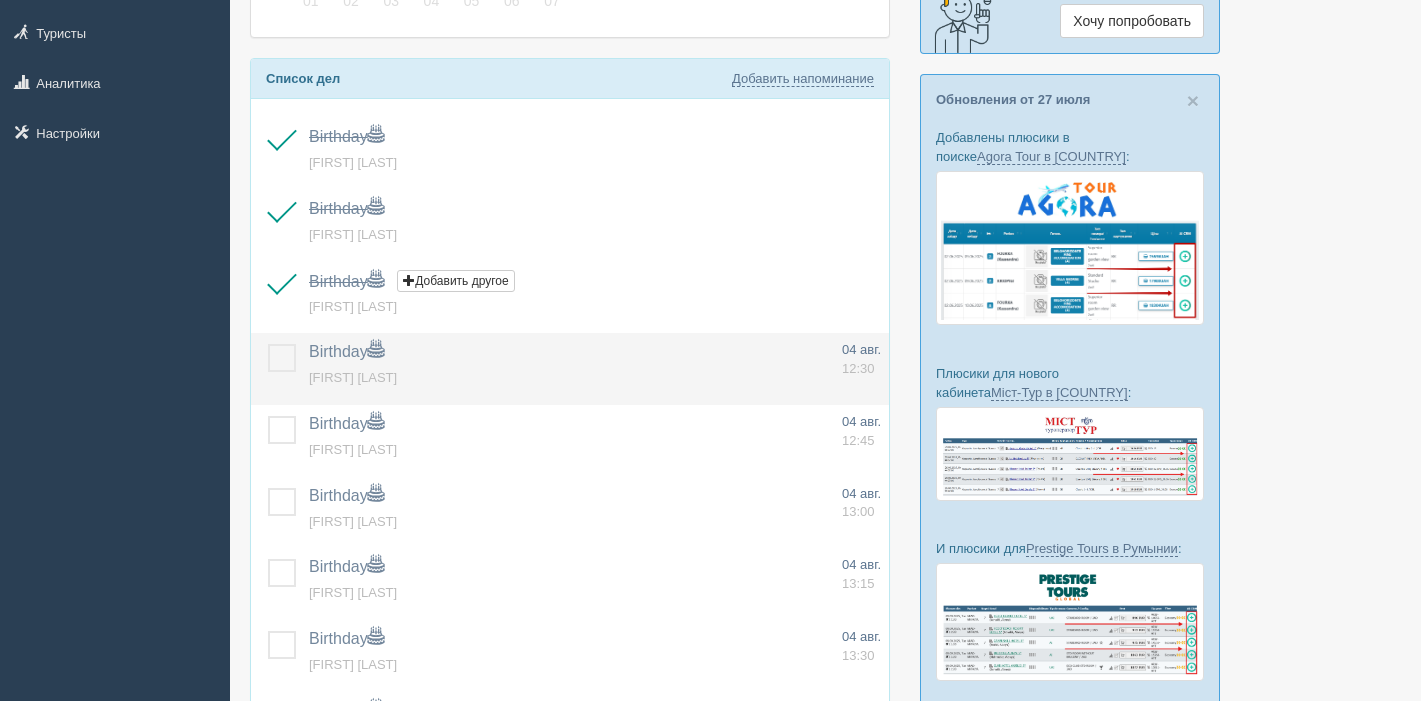 click at bounding box center (268, 344) 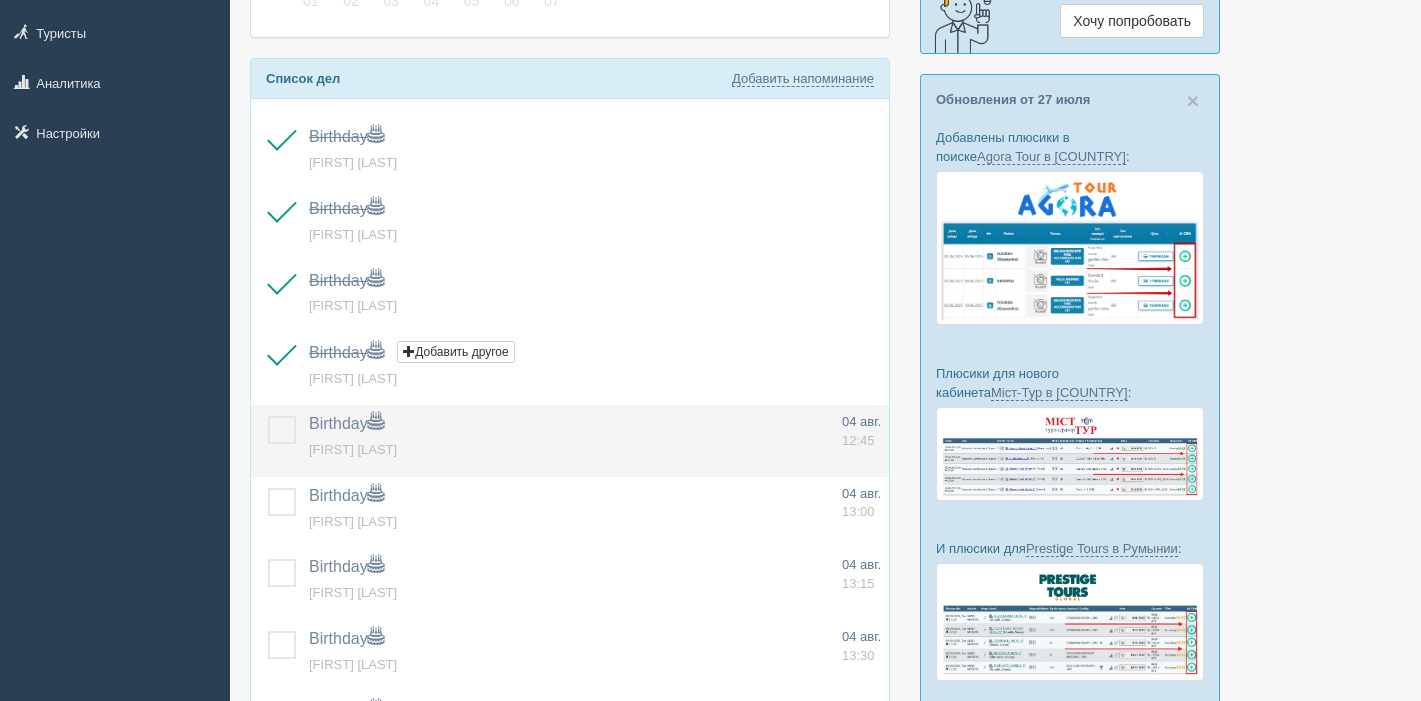 click at bounding box center (268, 416) 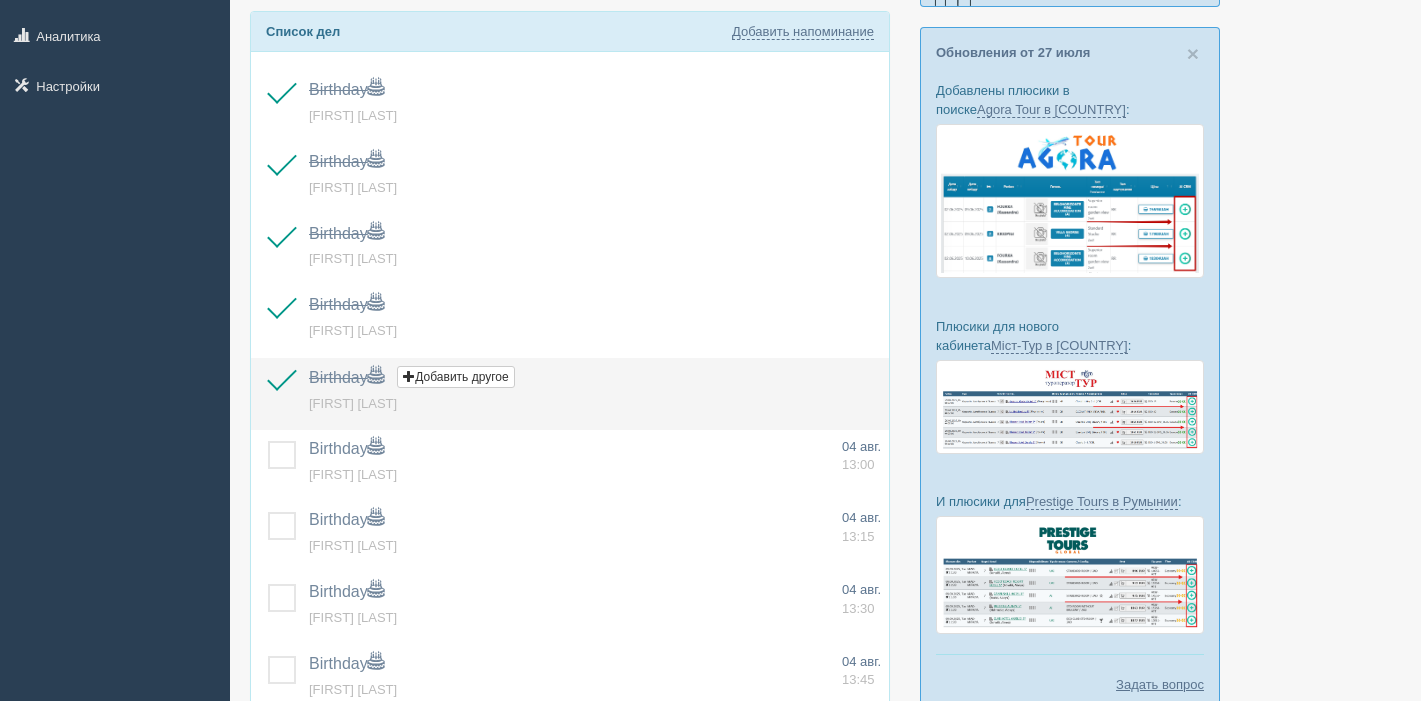 scroll, scrollTop: 415, scrollLeft: 0, axis: vertical 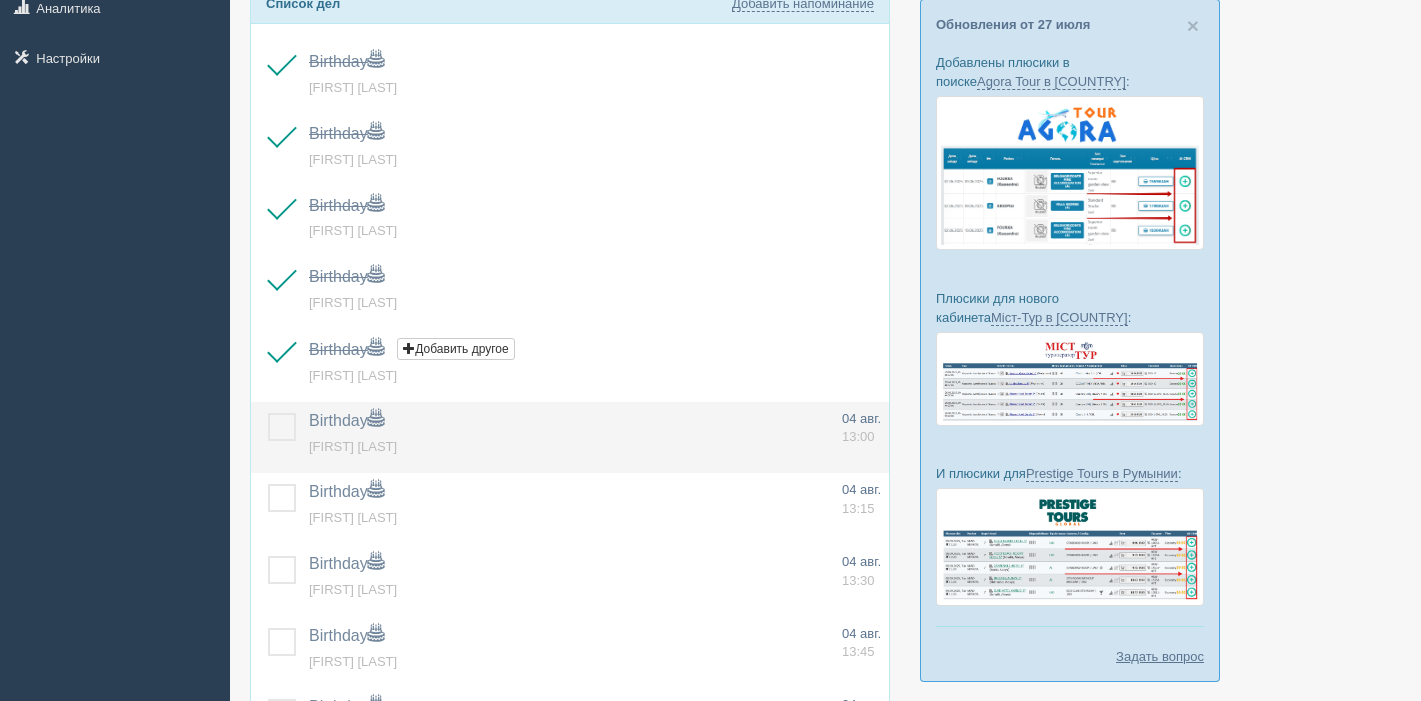 click at bounding box center [268, 413] 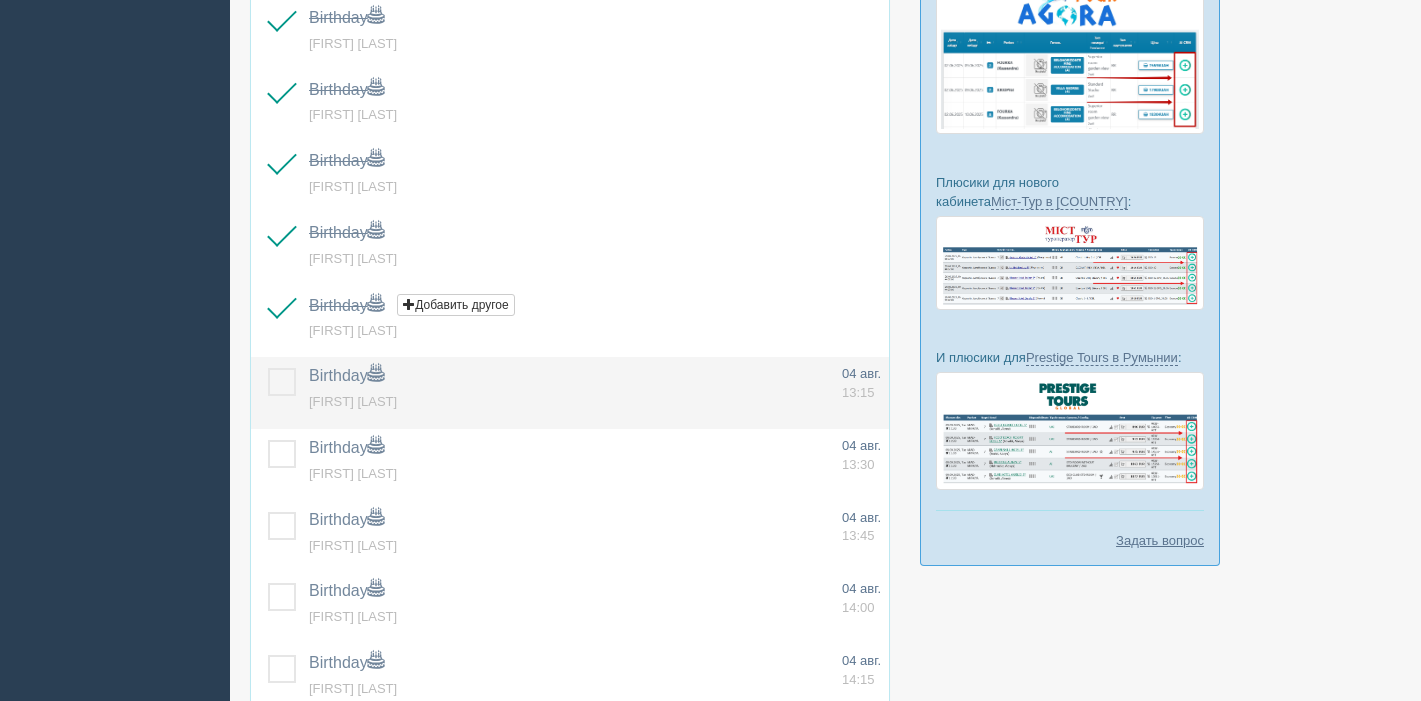 scroll, scrollTop: 532, scrollLeft: 0, axis: vertical 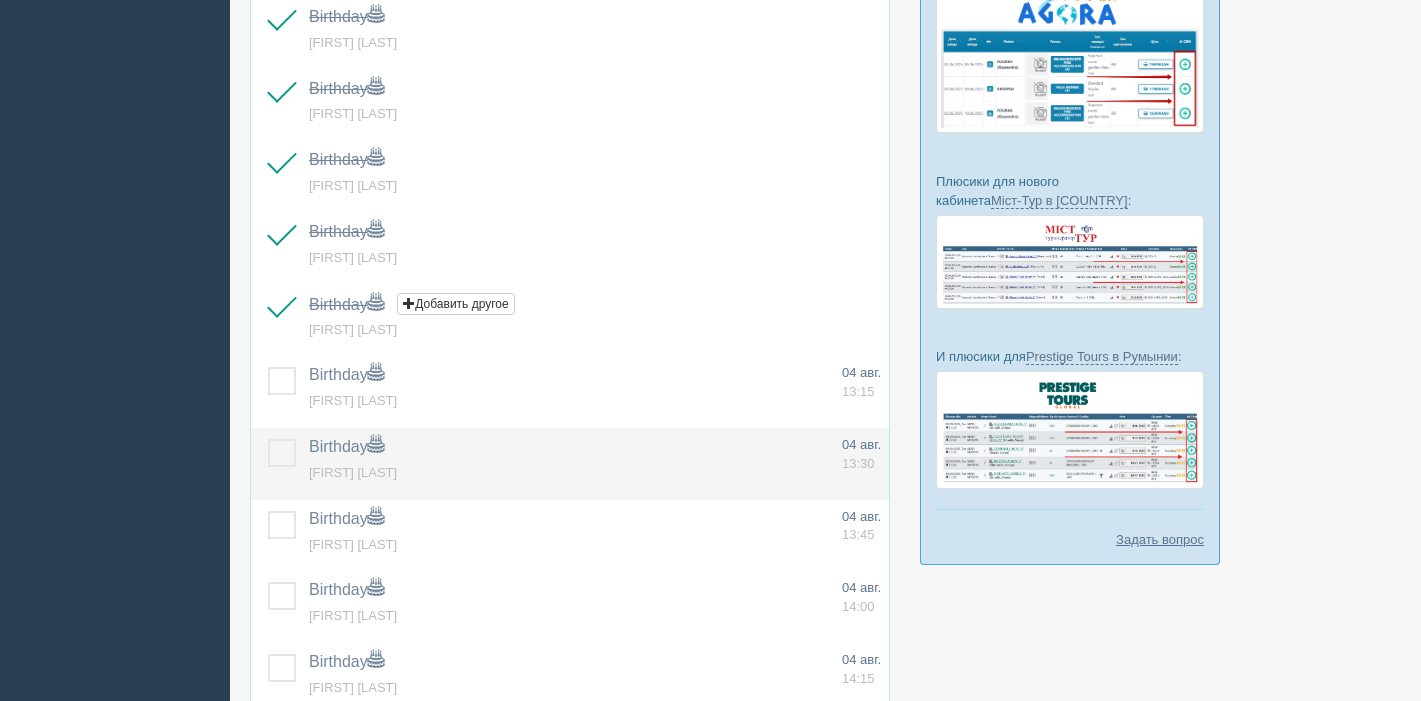 drag, startPoint x: 272, startPoint y: 377, endPoint x: 289, endPoint y: 428, distance: 53.75872 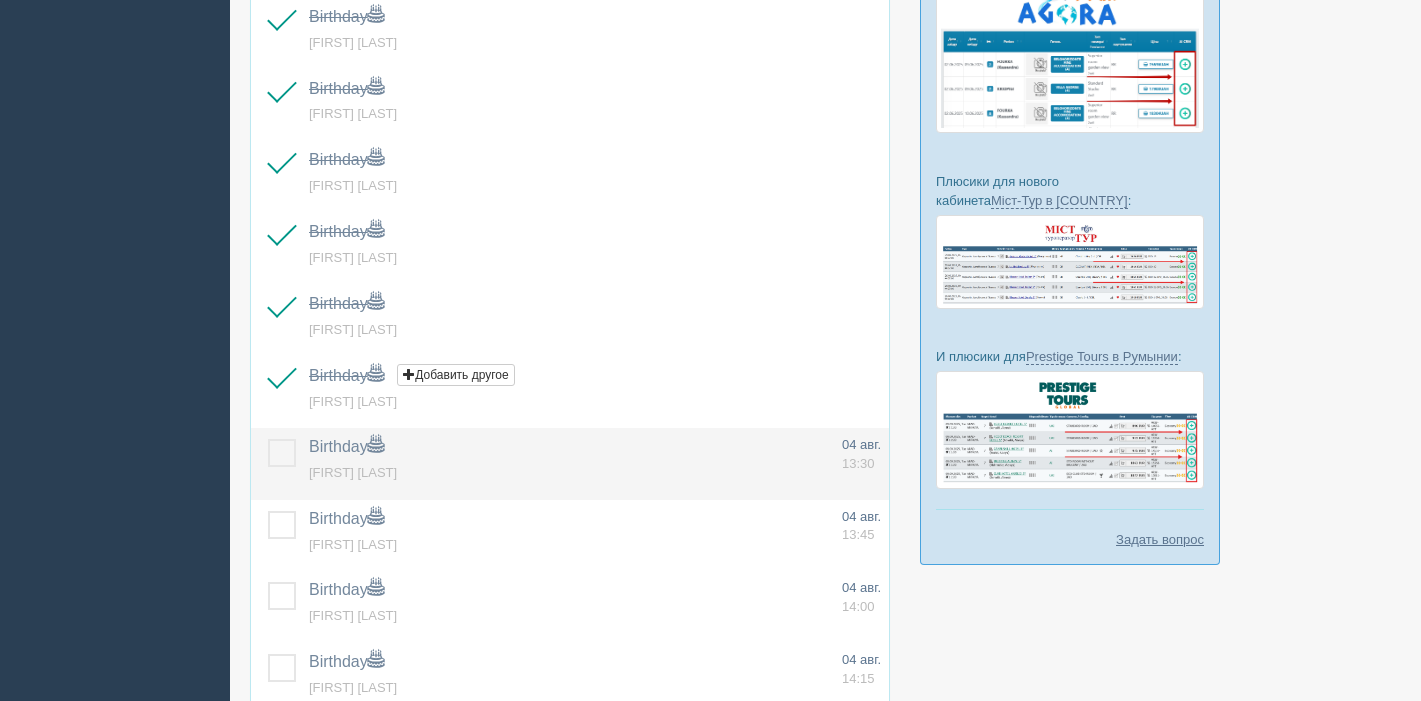 click at bounding box center [268, 439] 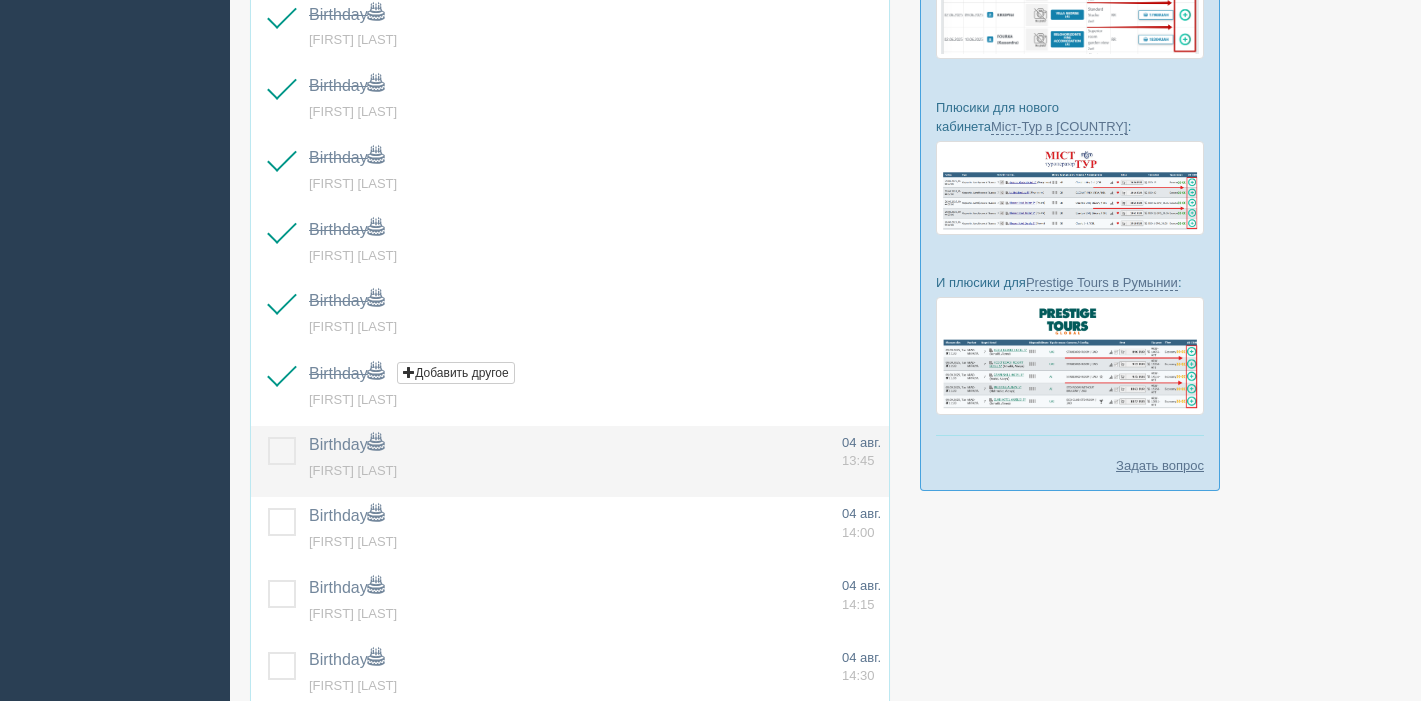 click at bounding box center [268, 437] 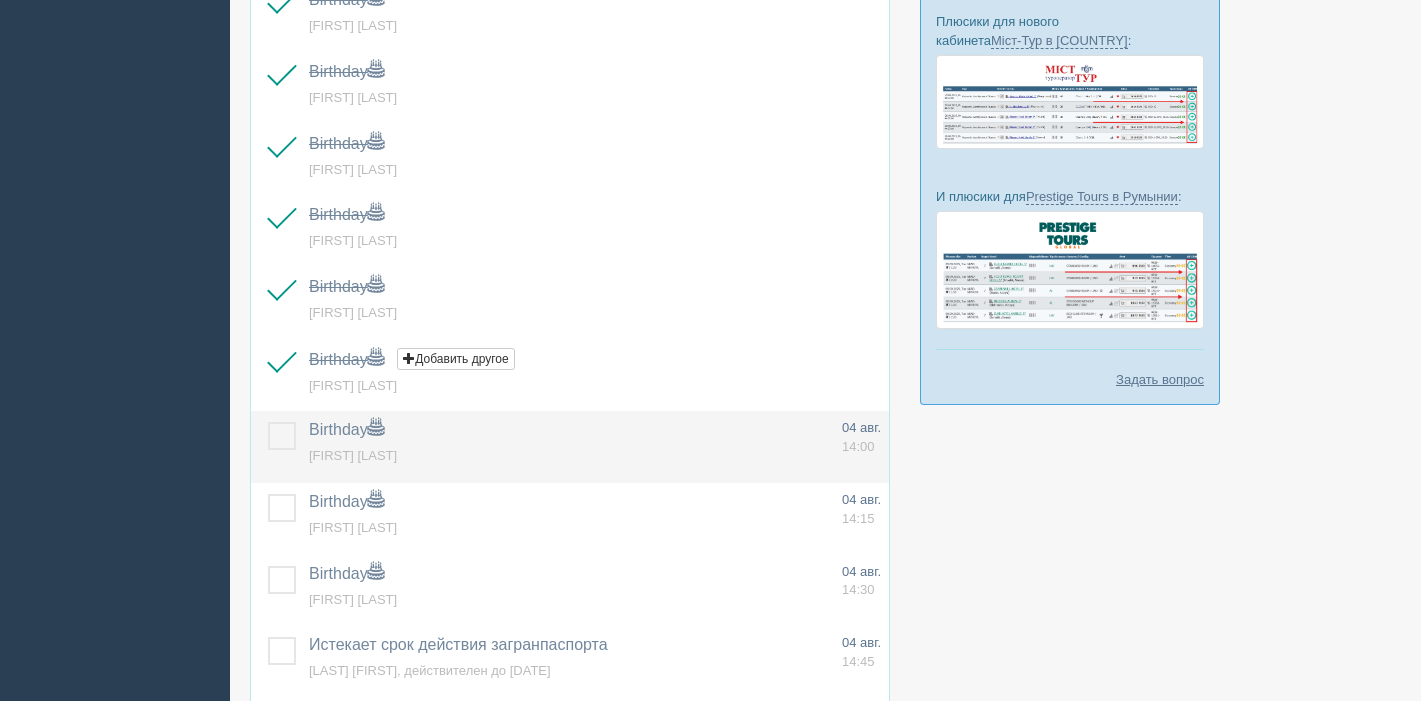 click at bounding box center (276, 447) 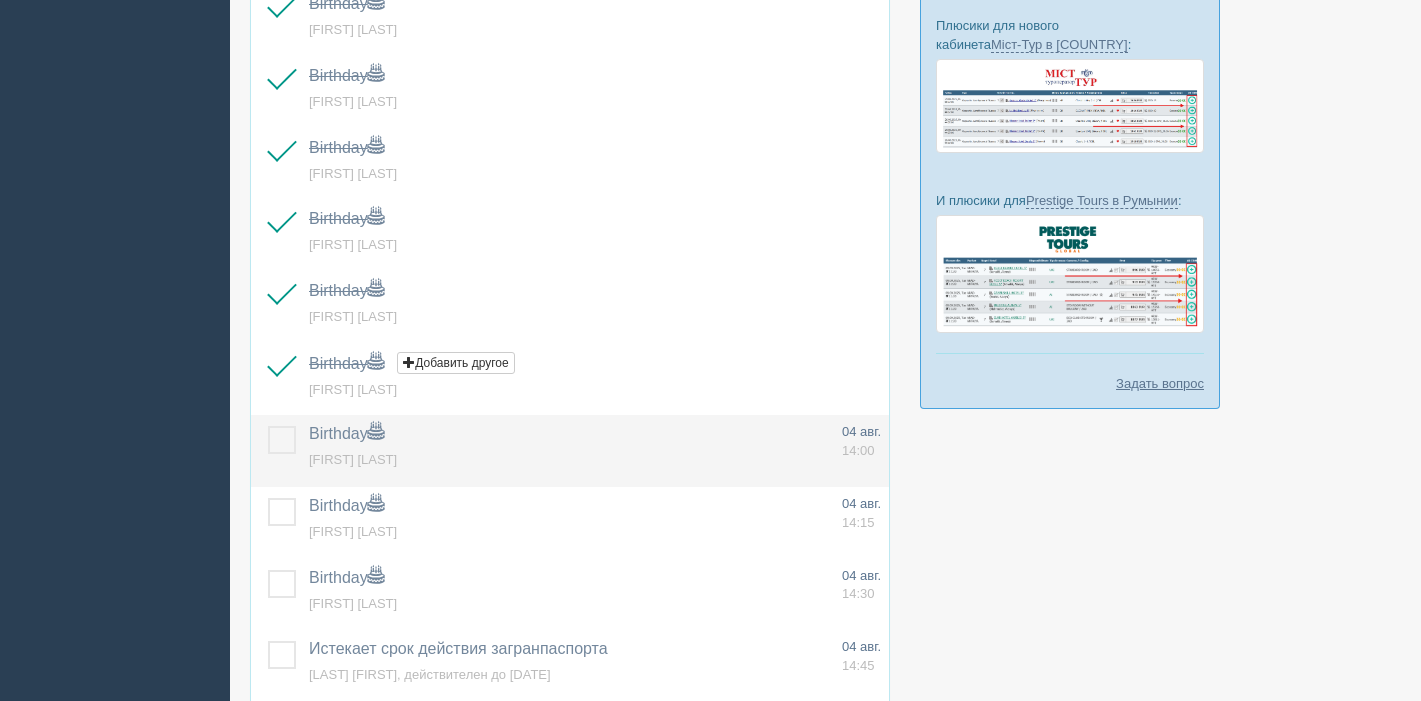 click at bounding box center [268, 426] 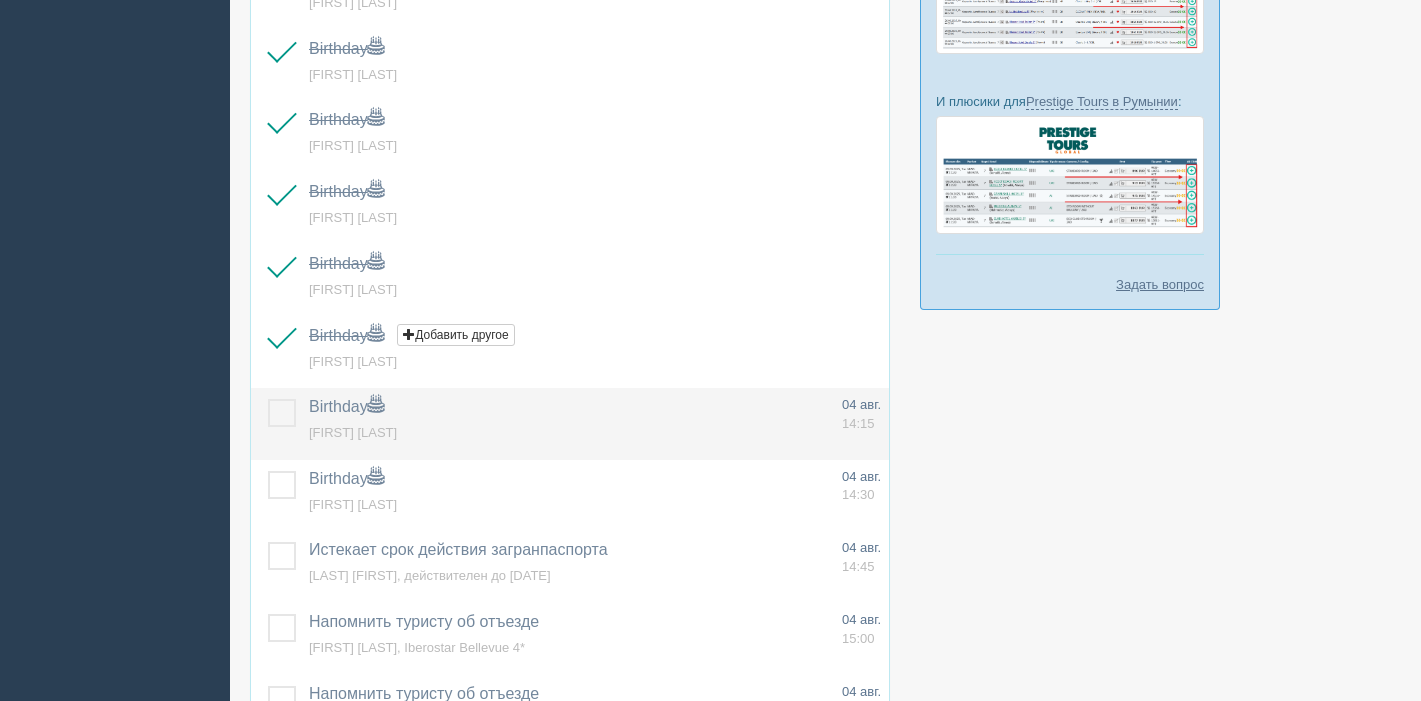 scroll, scrollTop: 799, scrollLeft: 0, axis: vertical 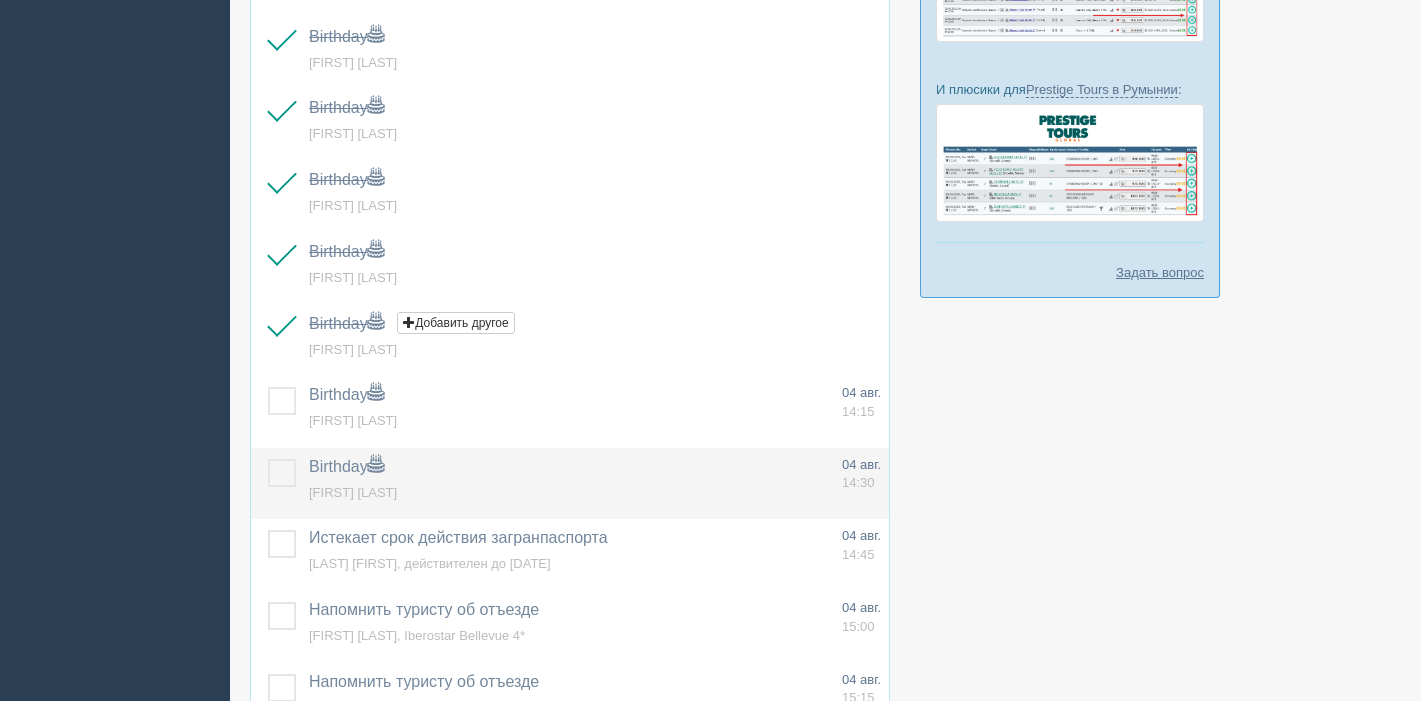 click at bounding box center [268, 459] 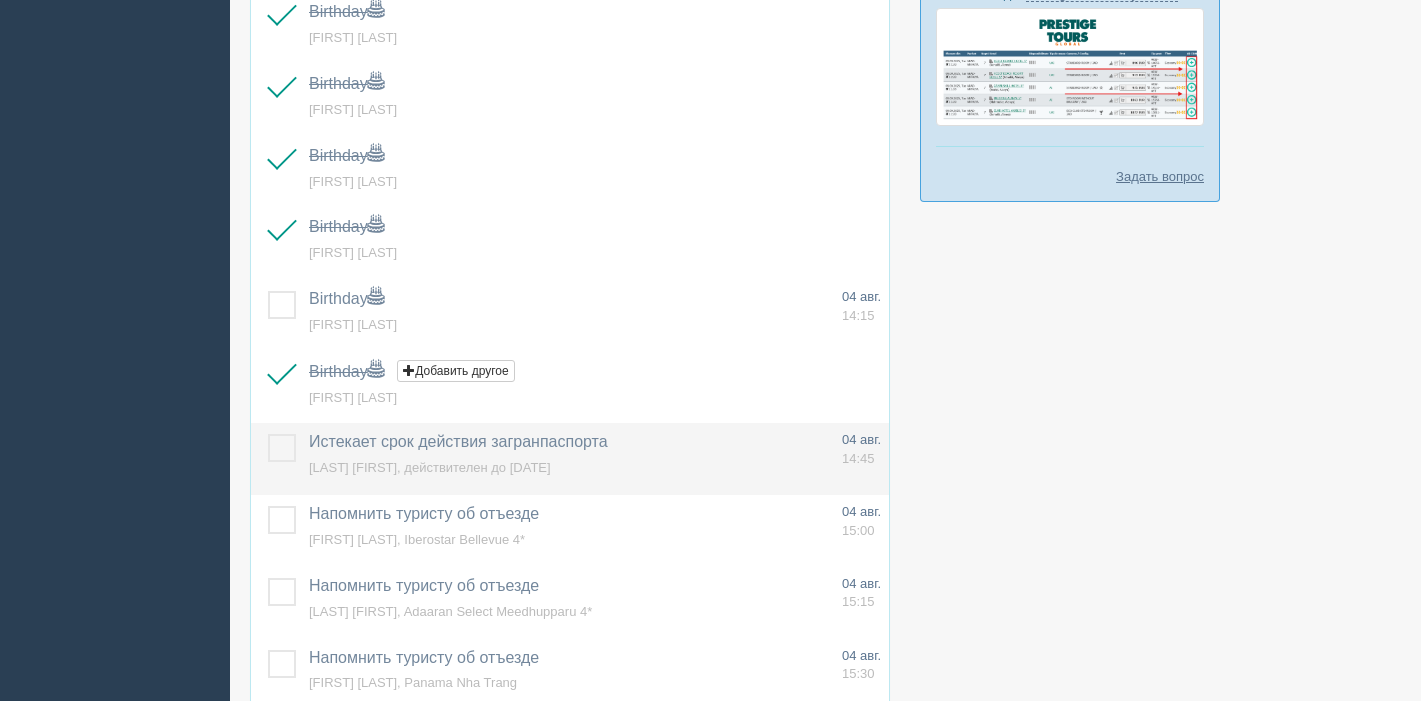 scroll, scrollTop: 896, scrollLeft: 0, axis: vertical 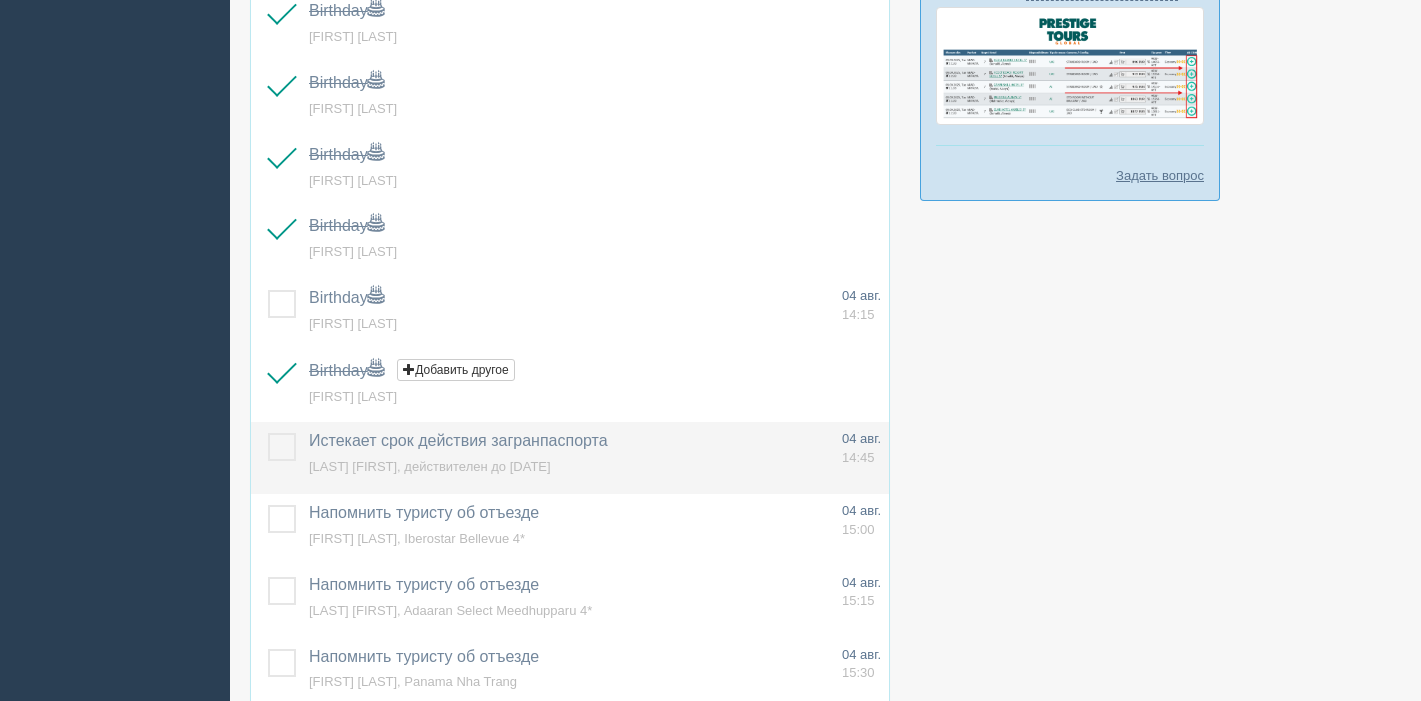 click at bounding box center [268, 433] 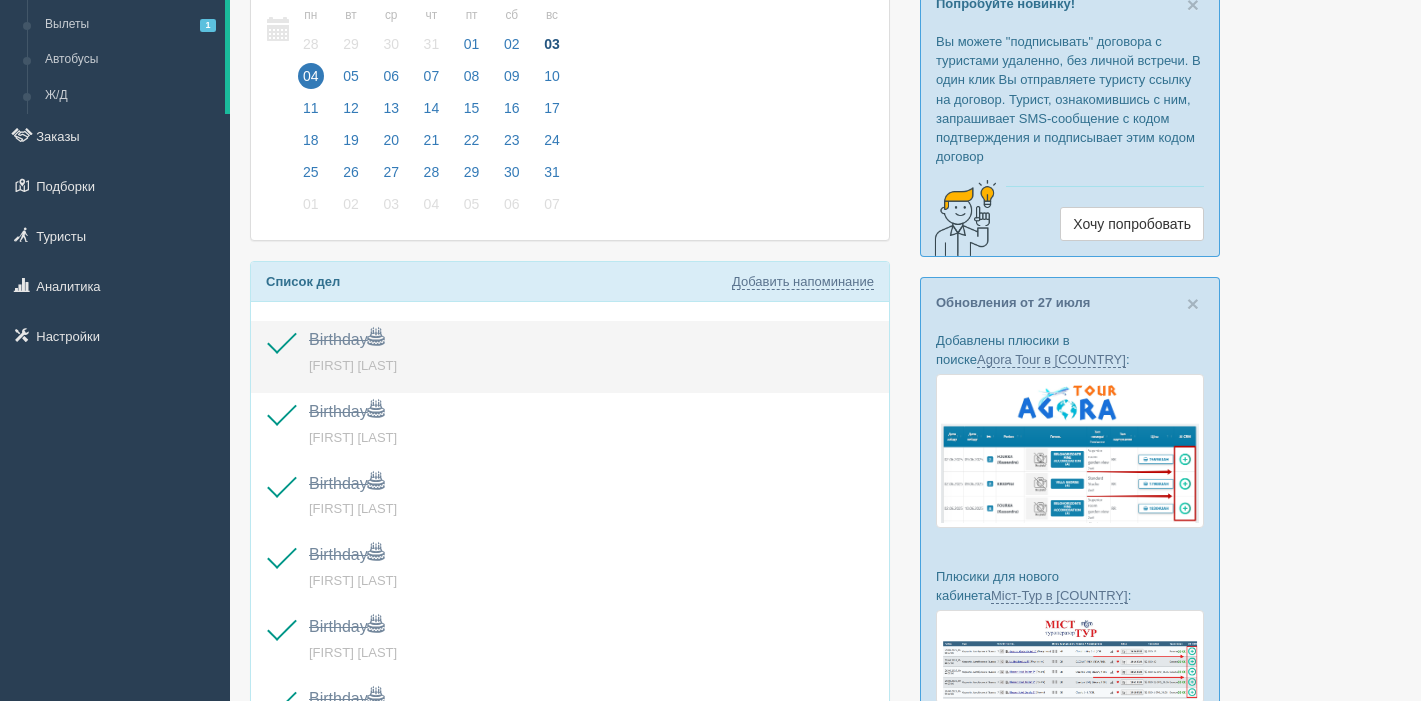 scroll, scrollTop: 0, scrollLeft: 0, axis: both 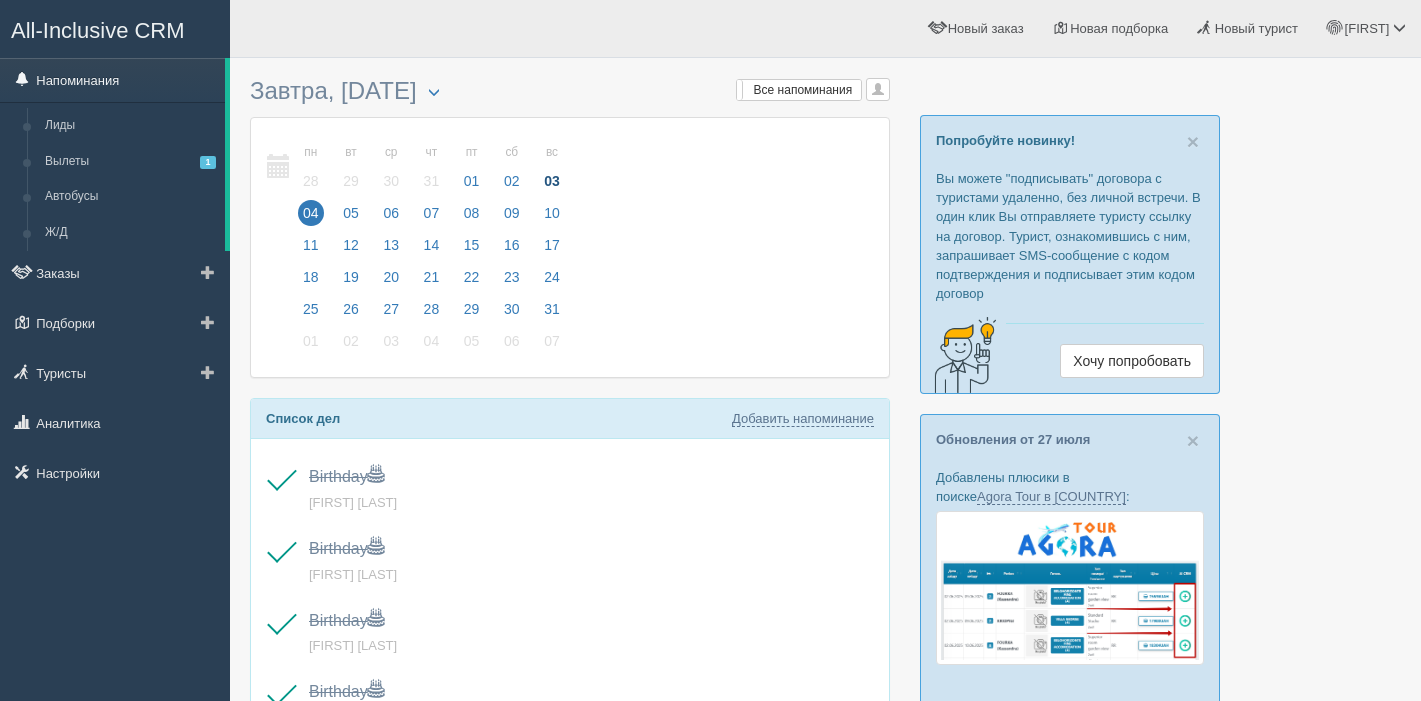 click on "Напоминания" at bounding box center (112, 80) 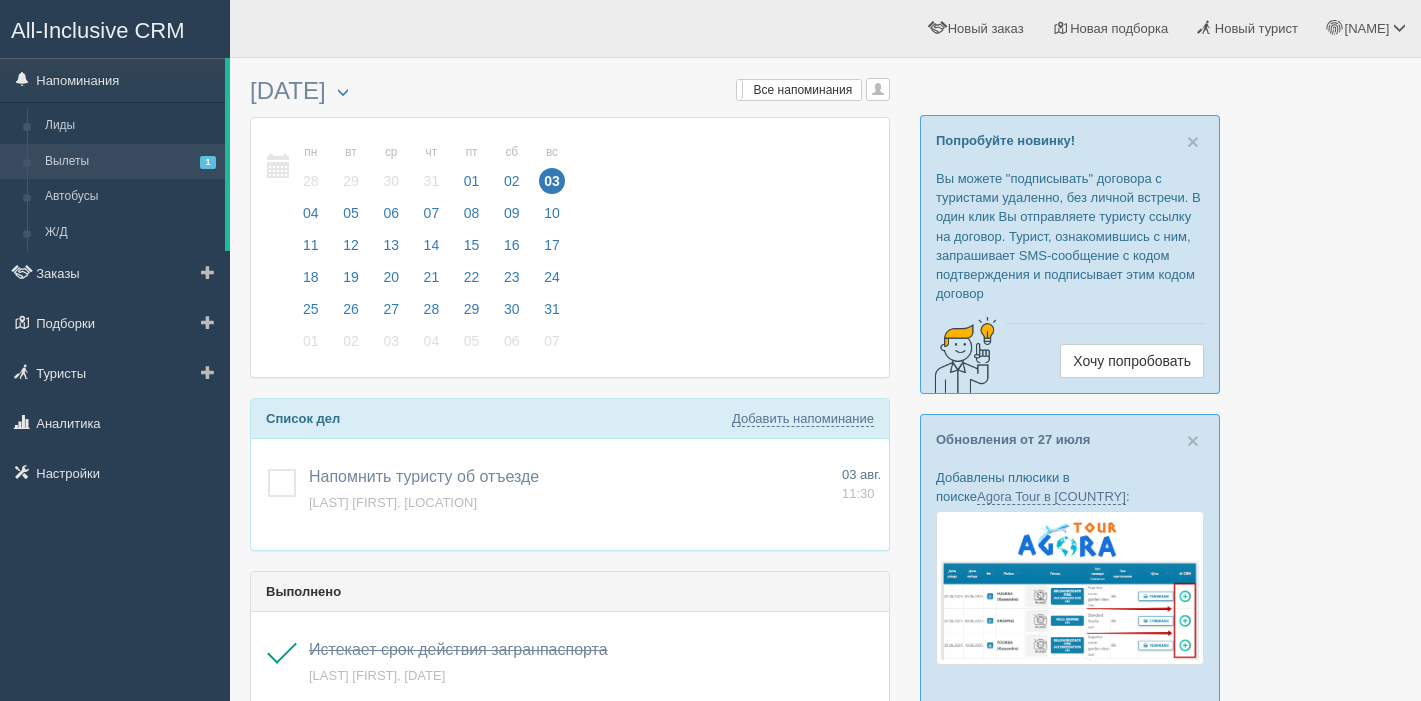 scroll, scrollTop: 0, scrollLeft: 0, axis: both 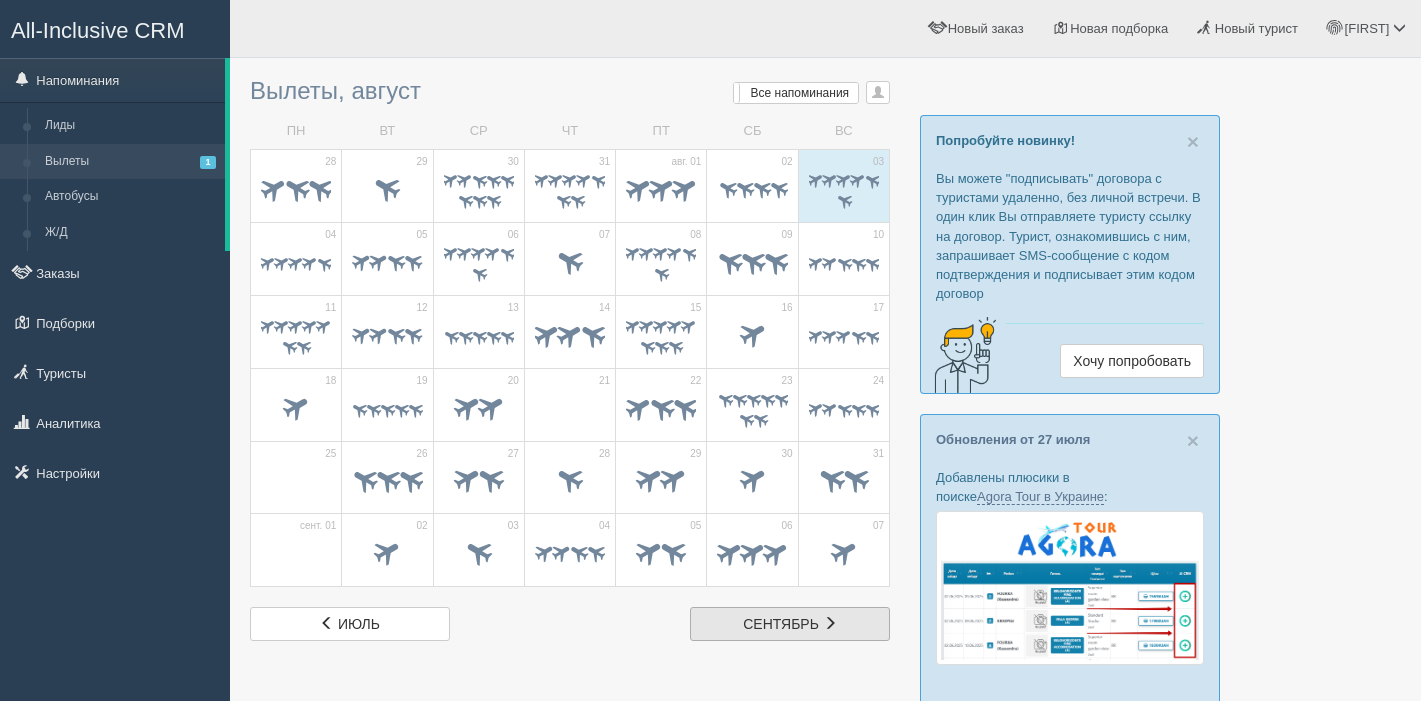 click on "[MONTH]" at bounding box center [790, 624] 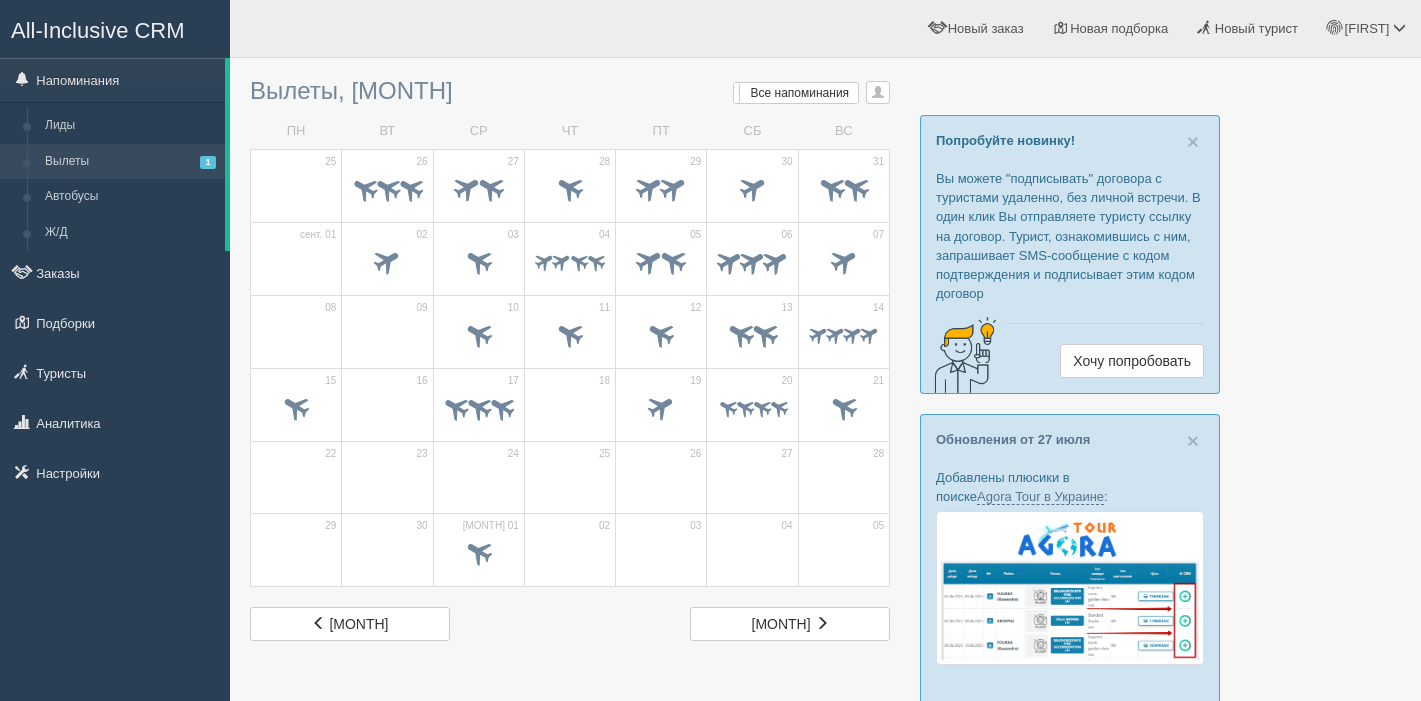 scroll, scrollTop: 0, scrollLeft: 0, axis: both 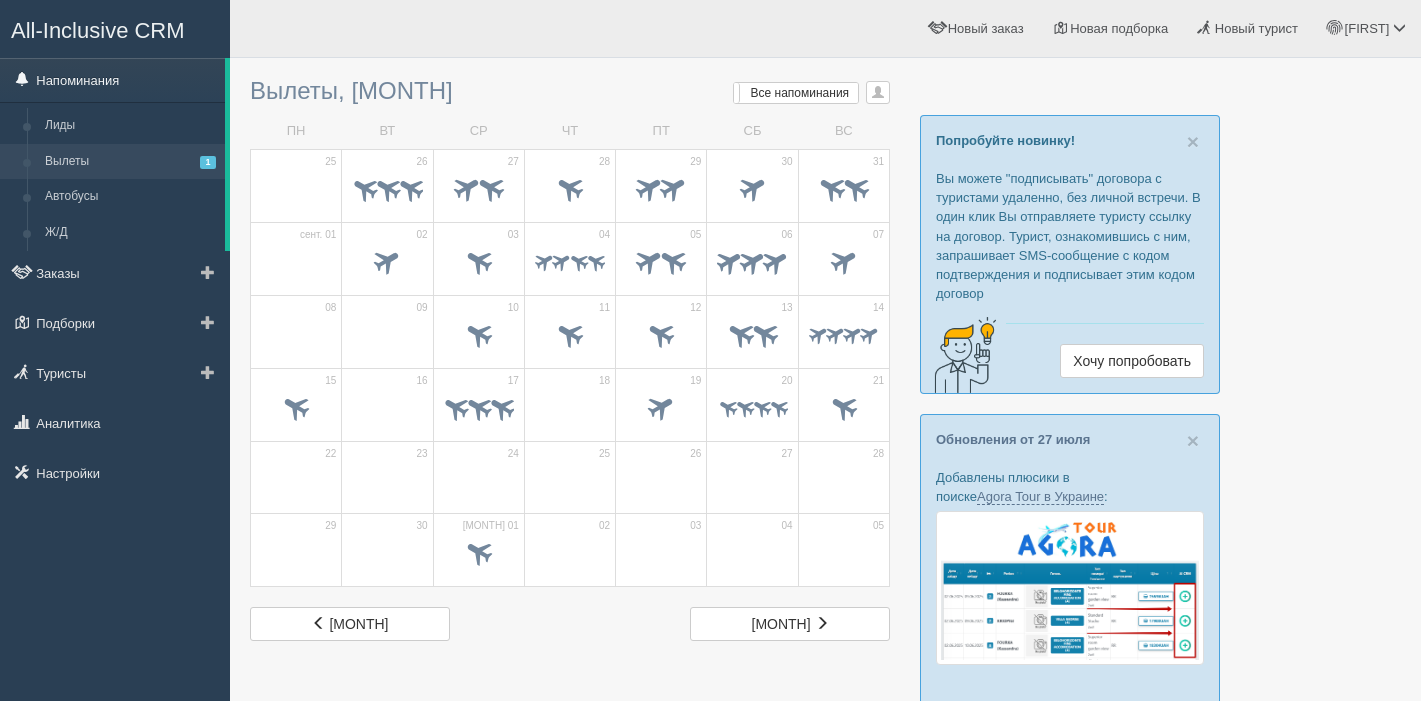 click on "Напоминания" at bounding box center (112, 80) 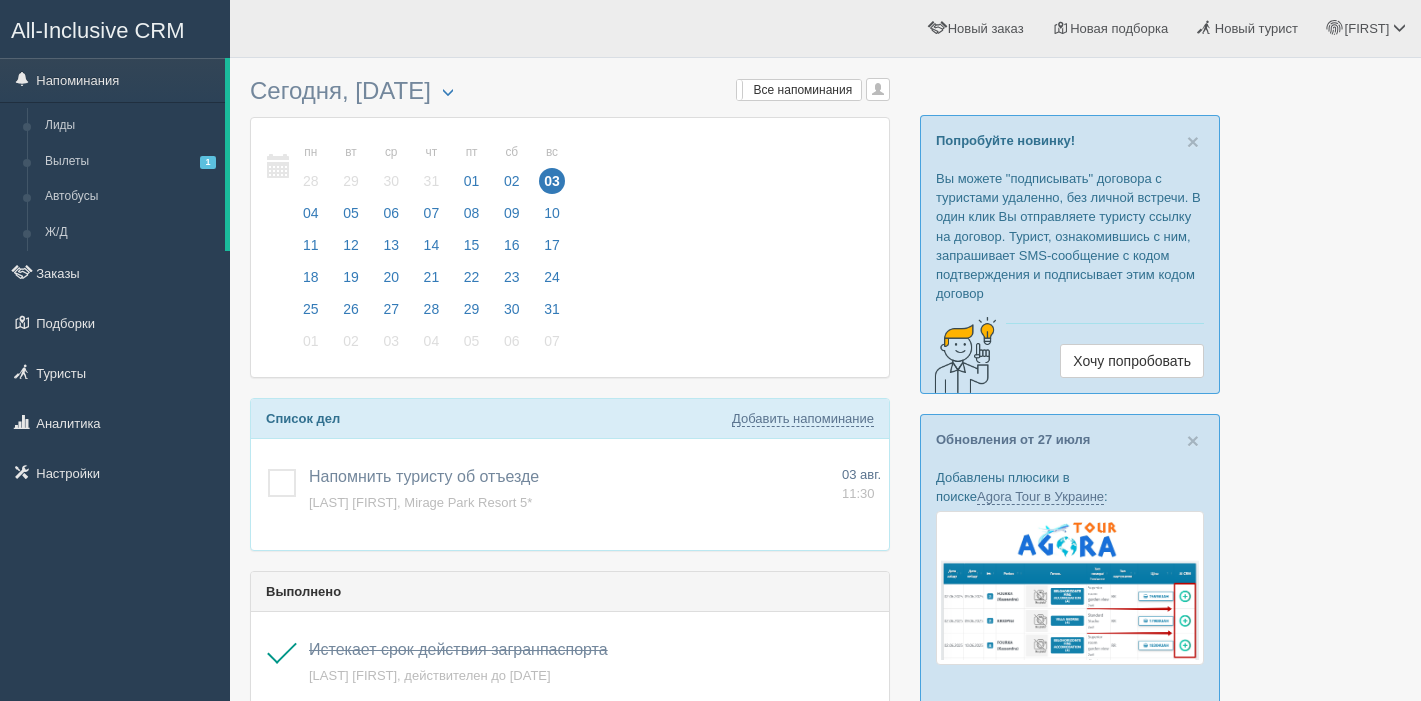 scroll, scrollTop: 0, scrollLeft: 0, axis: both 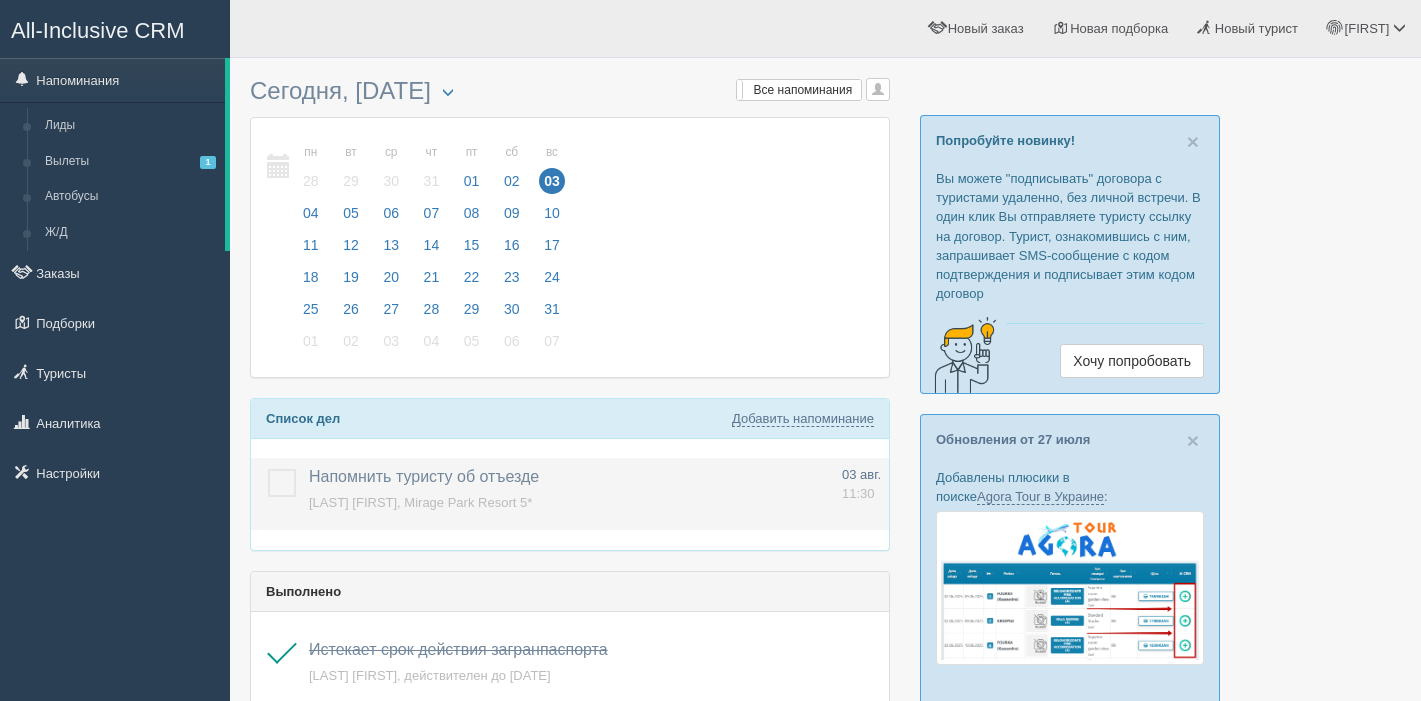 click at bounding box center (268, 469) 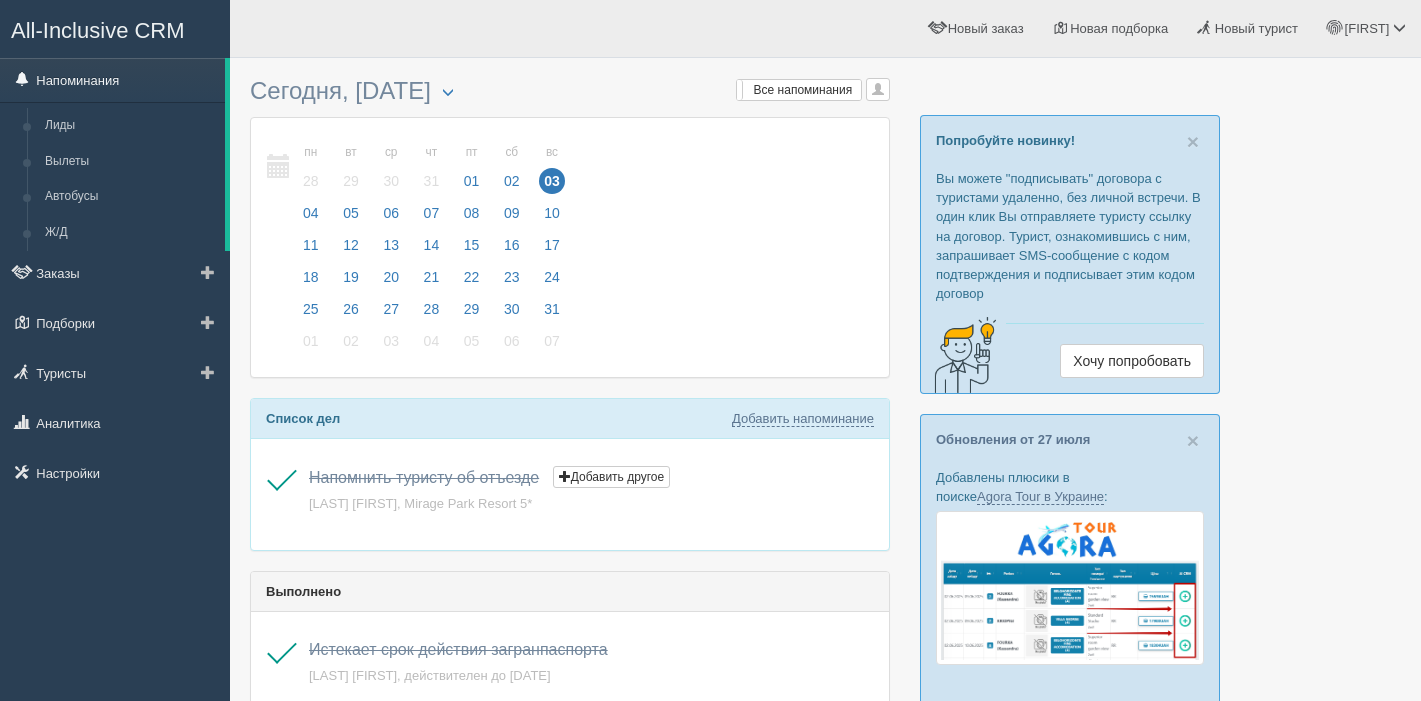 click on "Напоминания" at bounding box center (112, 80) 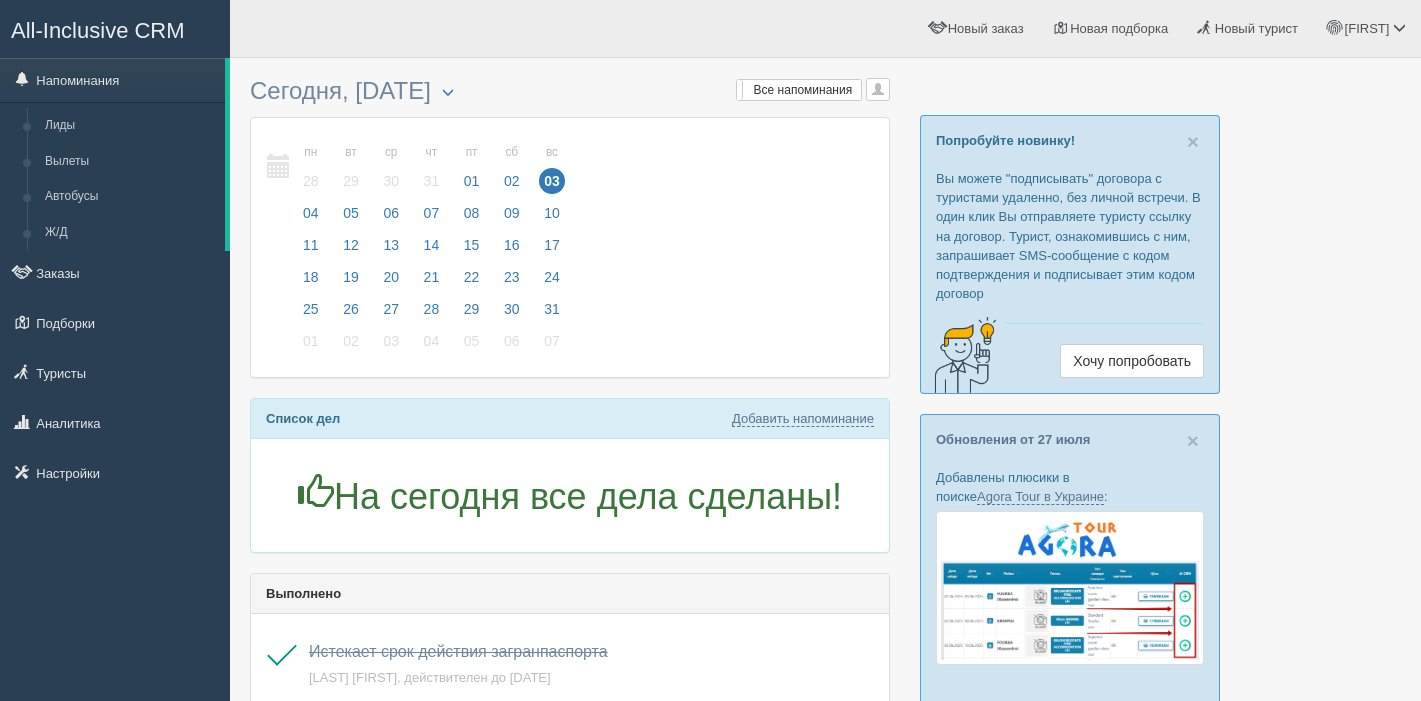 scroll, scrollTop: 0, scrollLeft: 0, axis: both 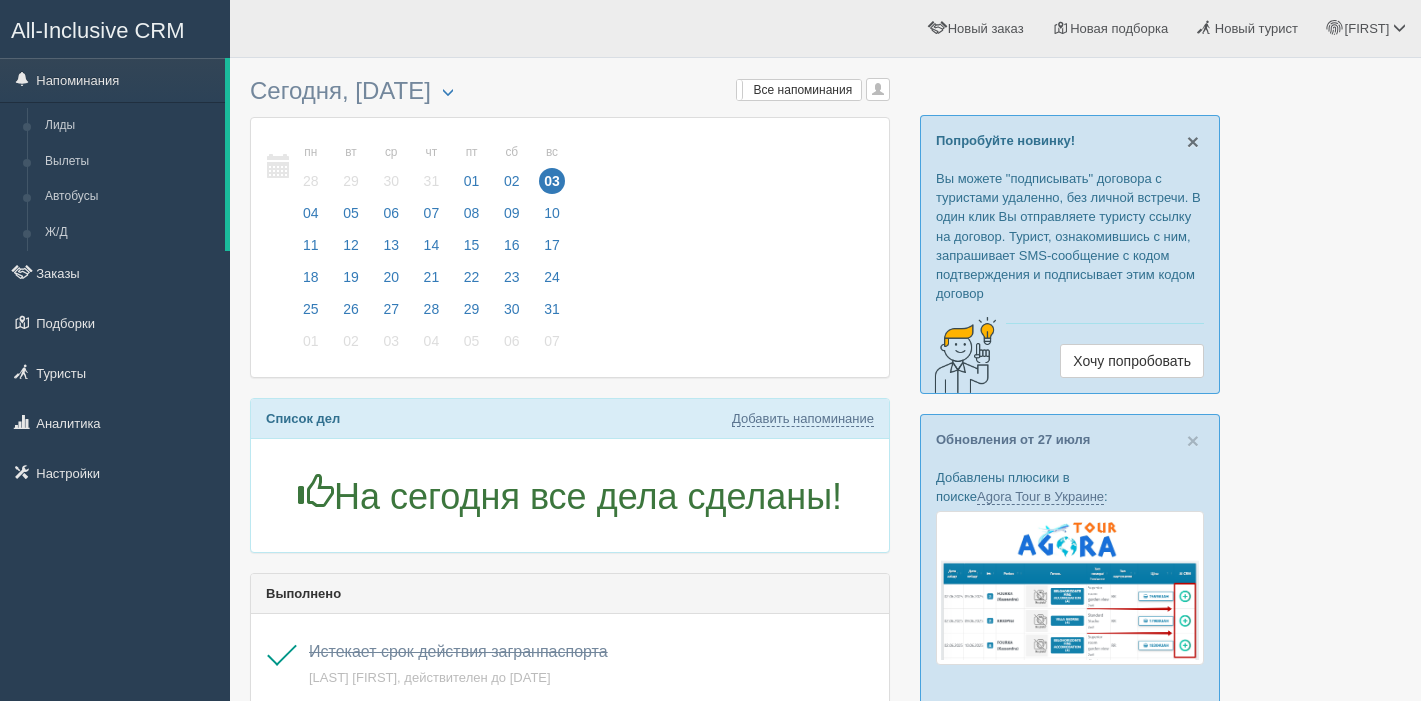 click on "×" at bounding box center [1193, 141] 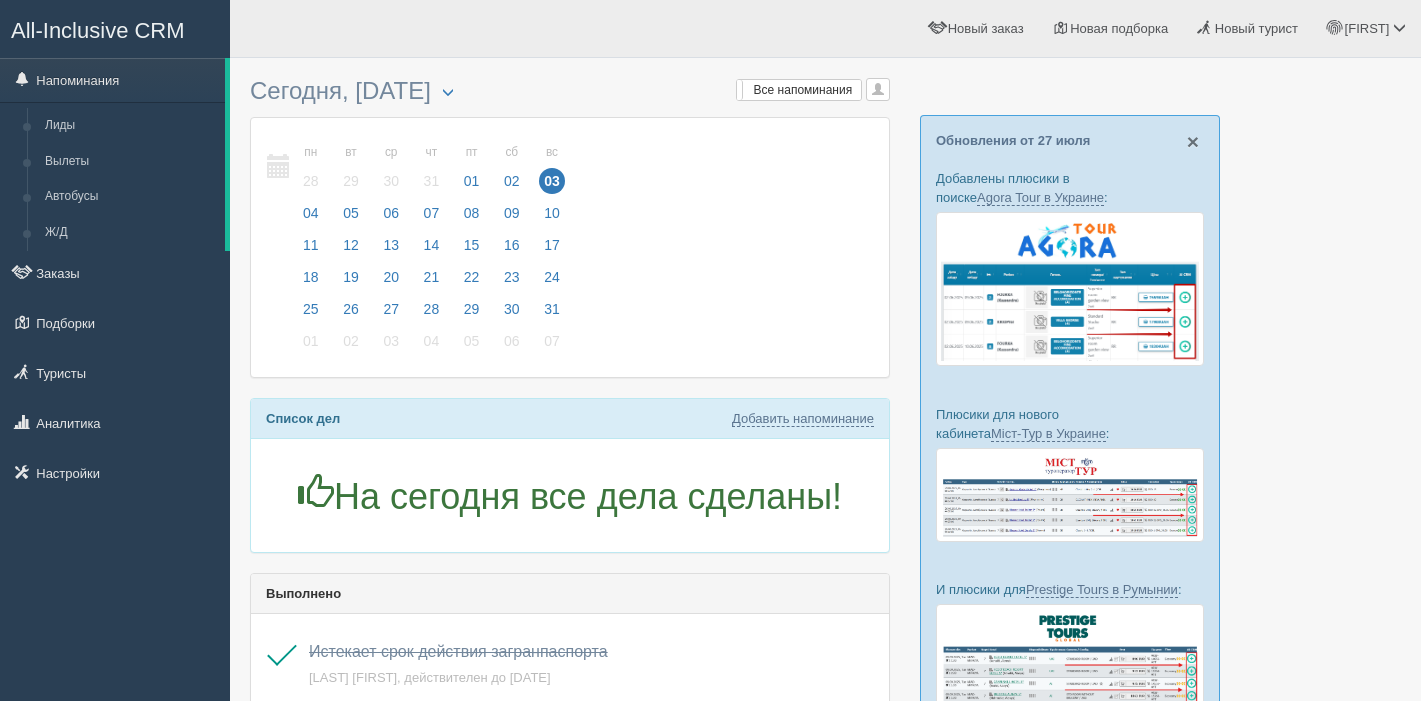 click on "×" at bounding box center (1193, 141) 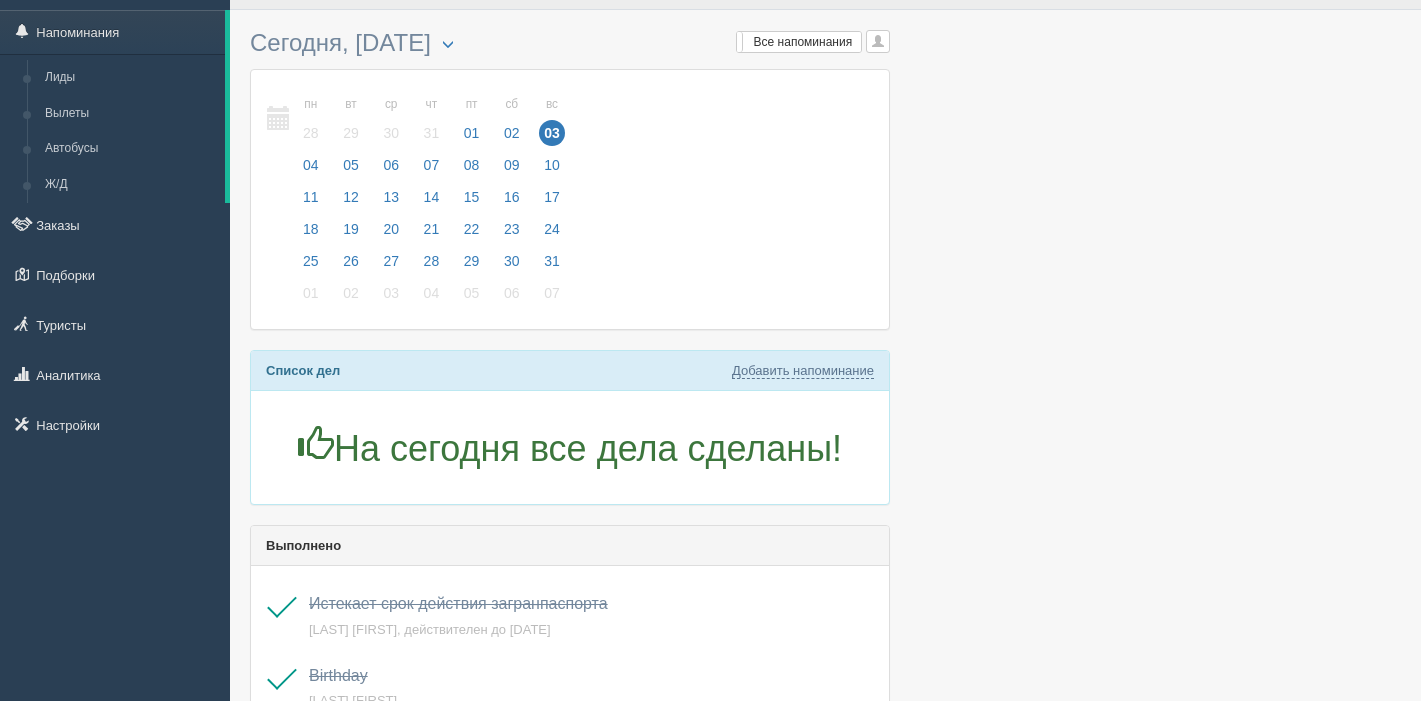 scroll, scrollTop: 0, scrollLeft: 0, axis: both 